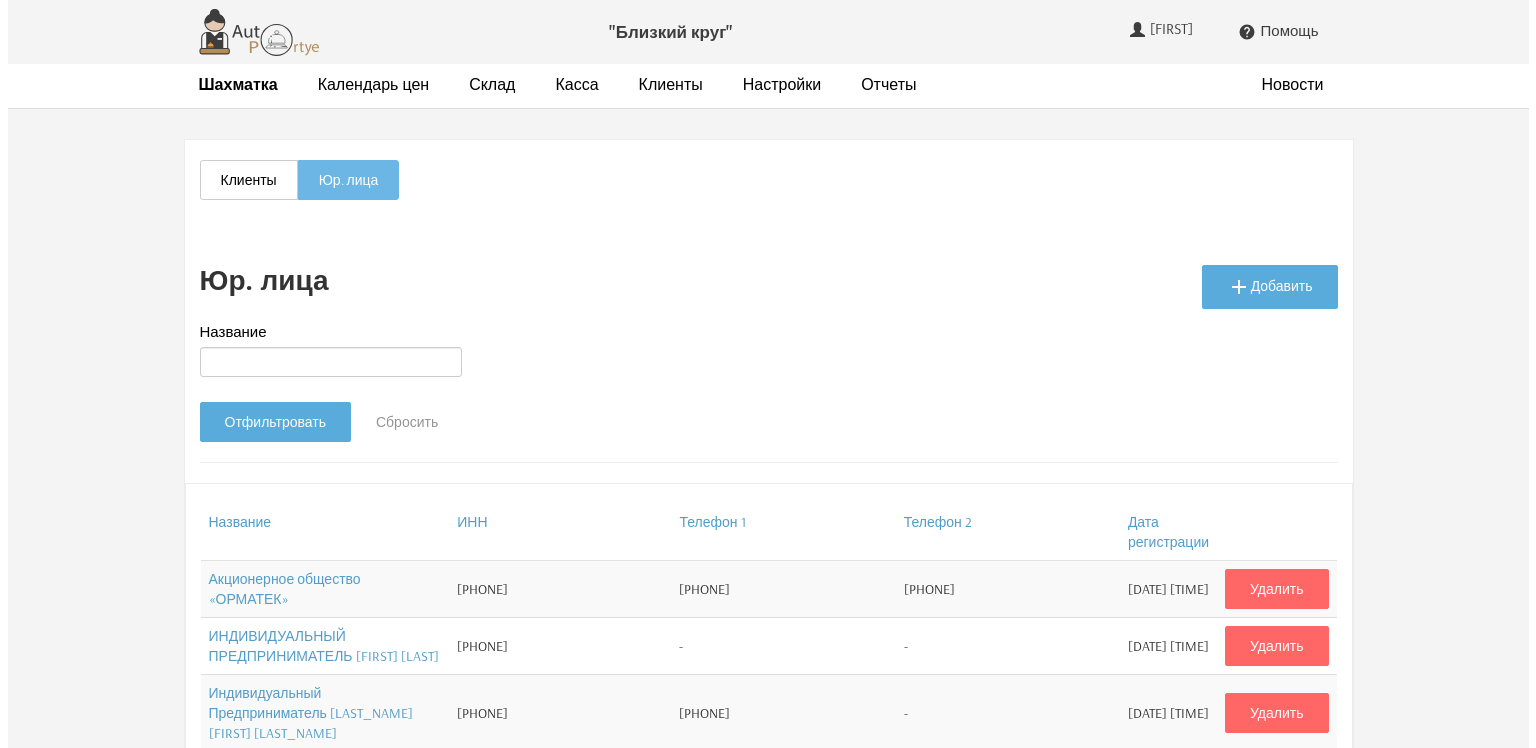scroll, scrollTop: 0, scrollLeft: 0, axis: both 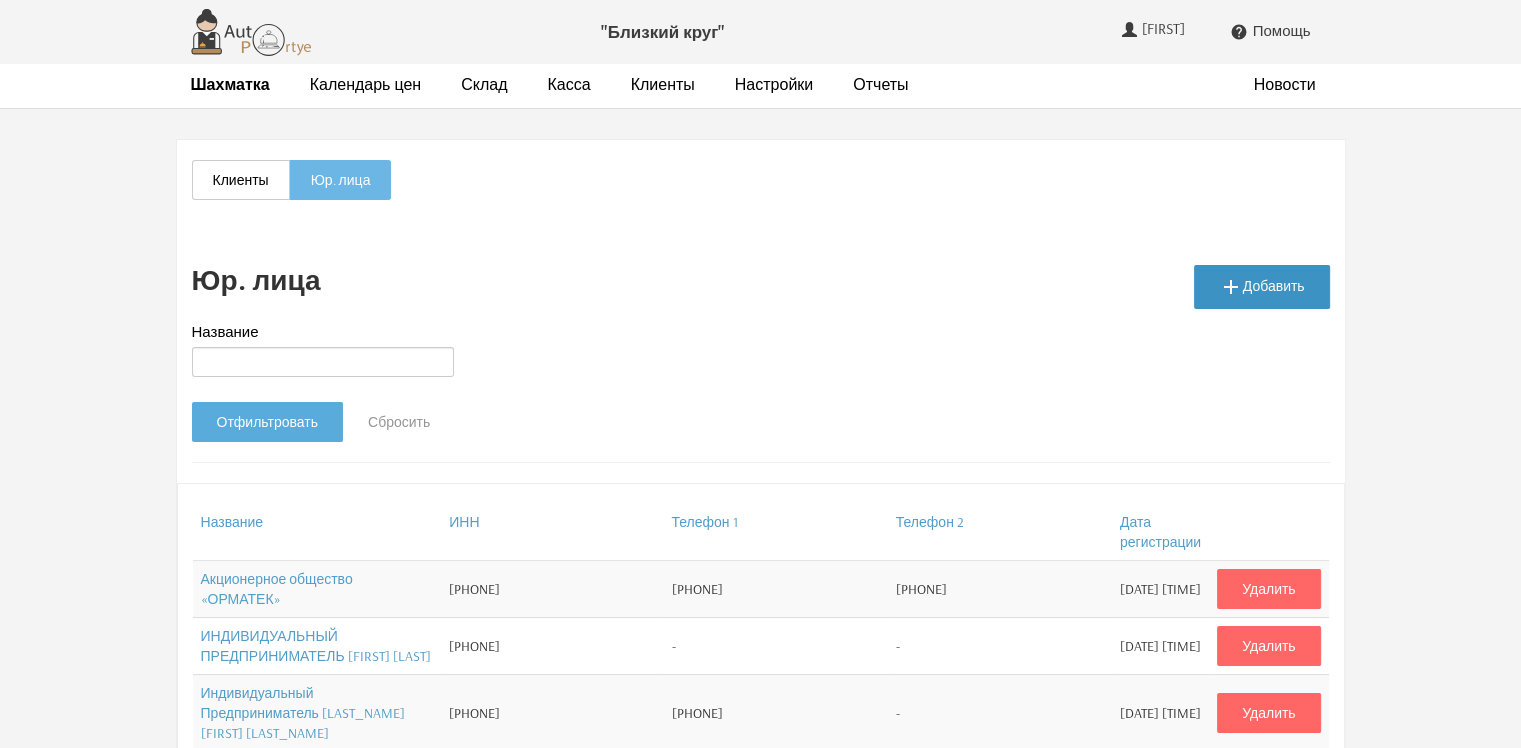 click on " Добавить" at bounding box center [1262, 287] 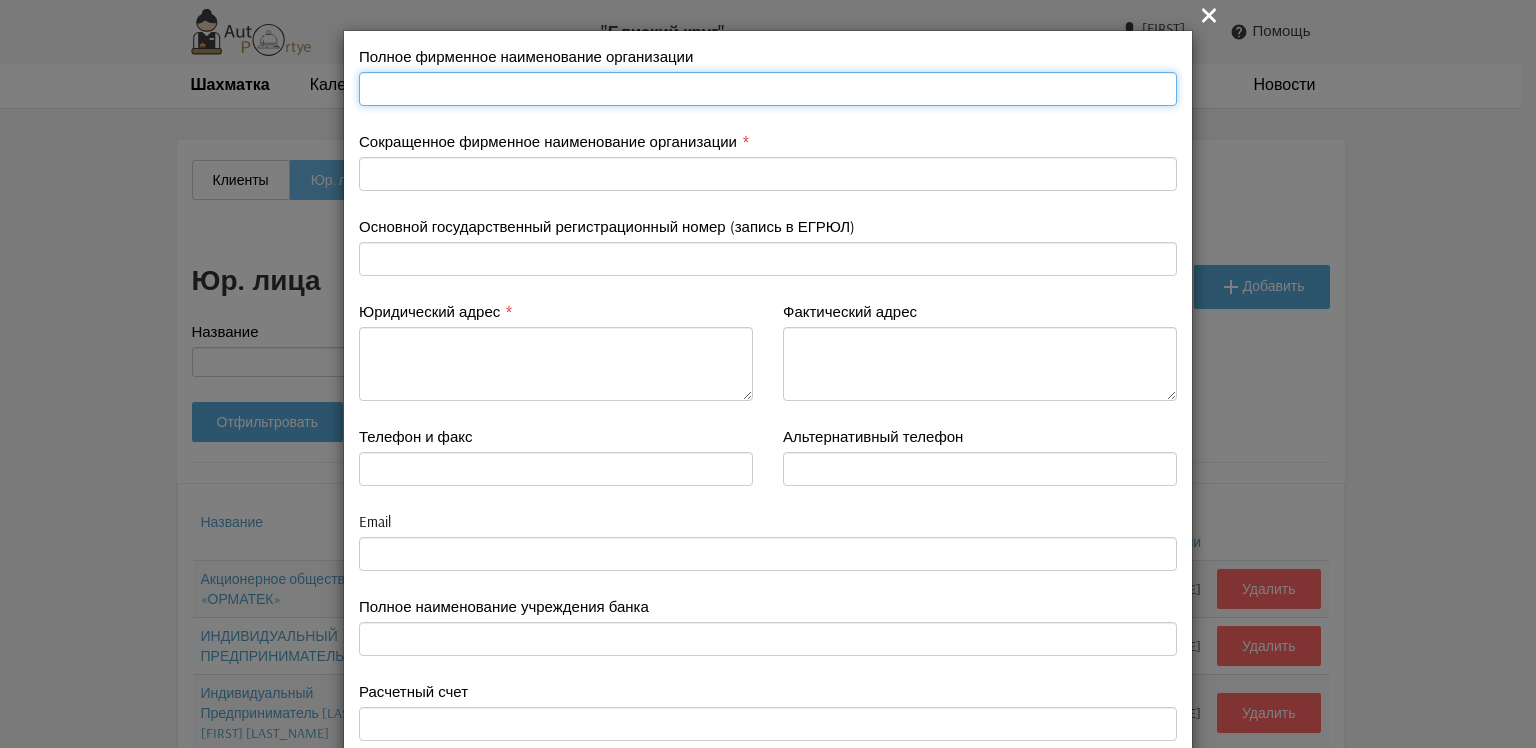 click at bounding box center [768, 89] 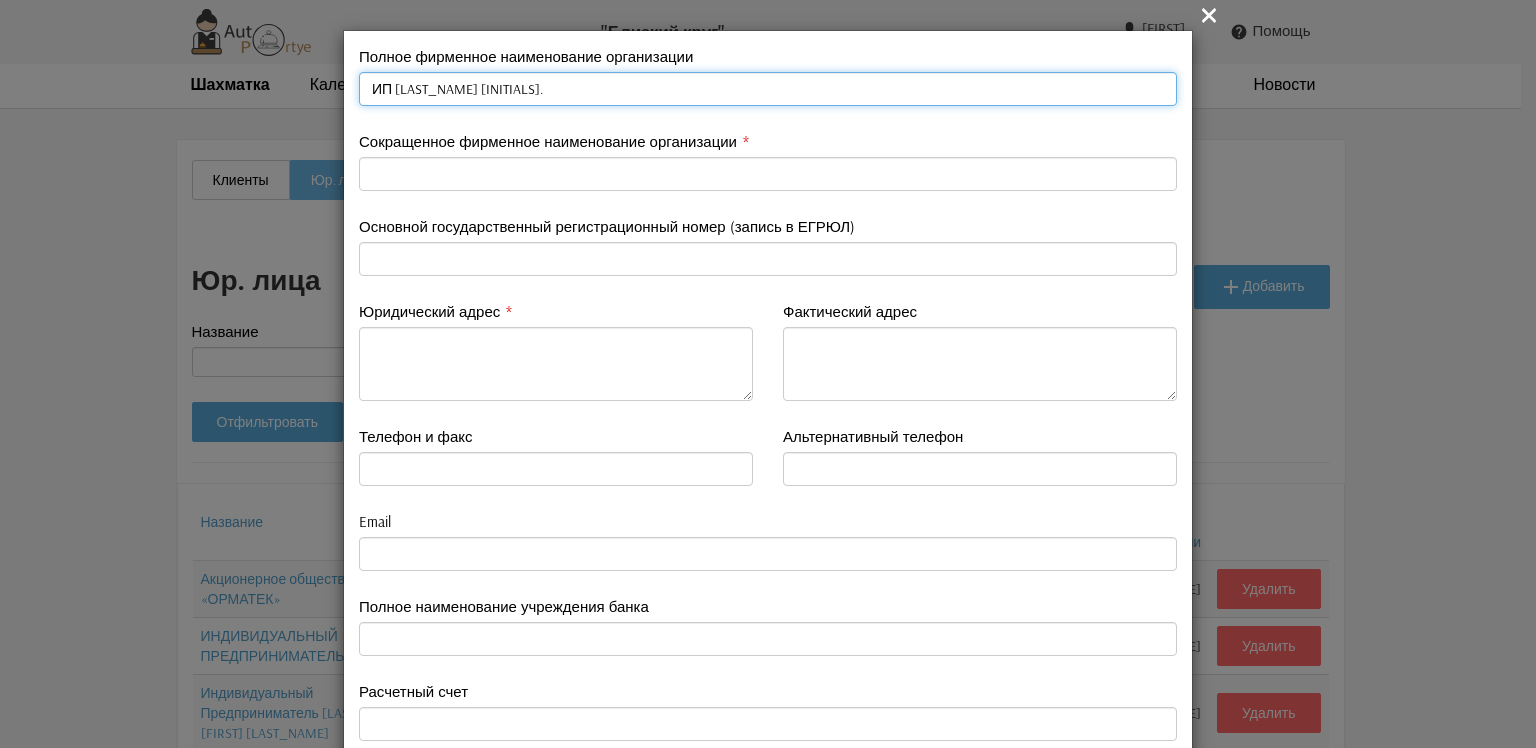 type on "ИП [LAST_NAME] [INITIALS]." 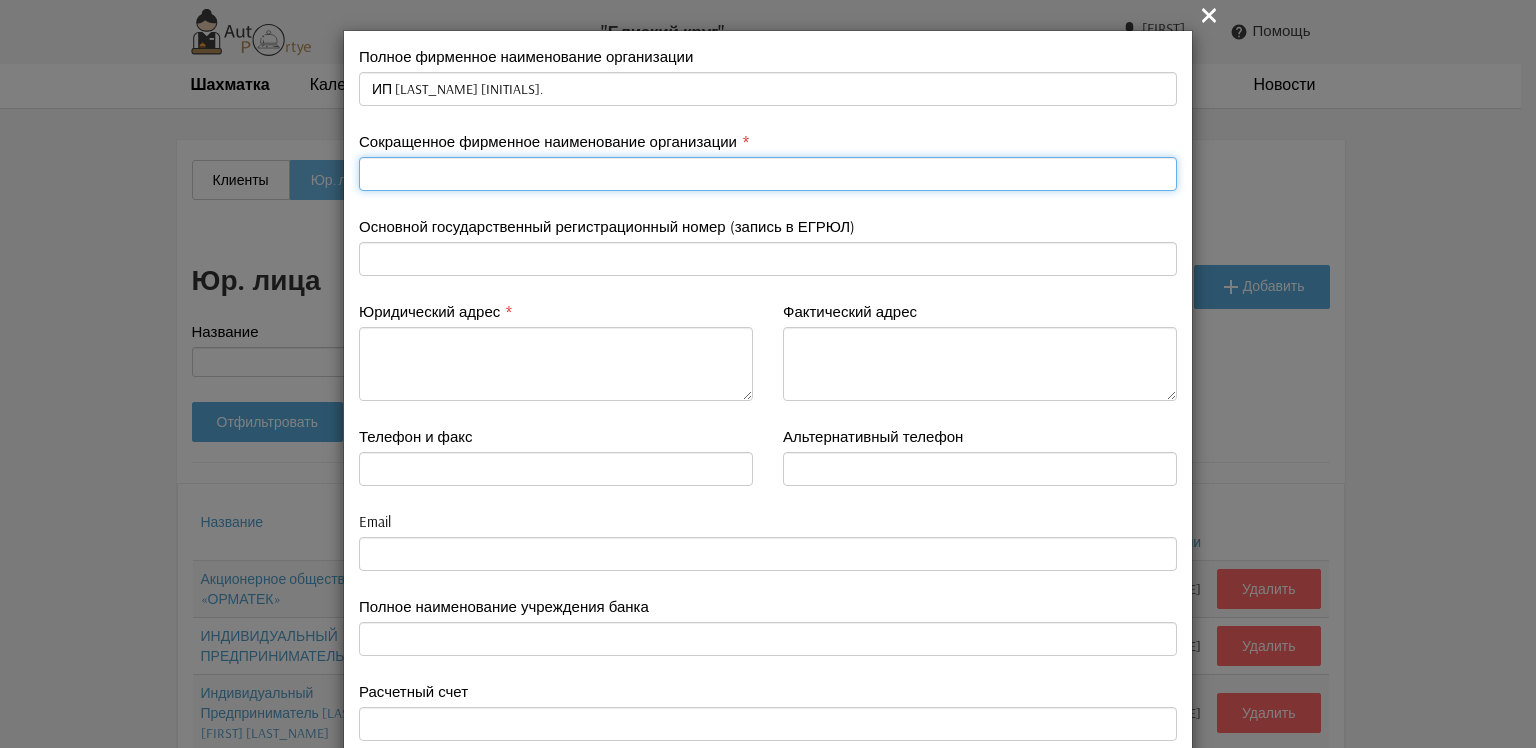 click at bounding box center [768, 174] 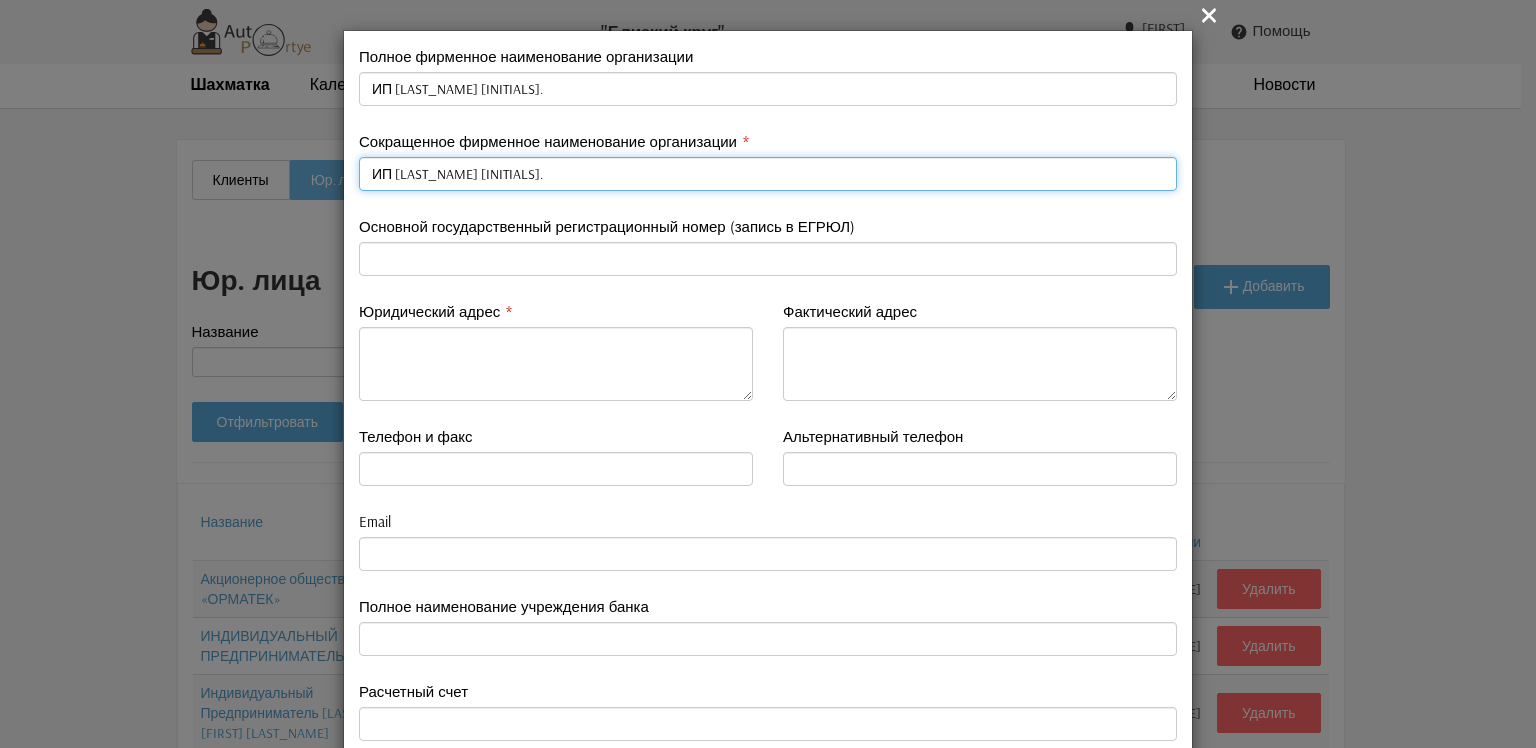 type on "ИП [LAST_NAME] [INITIALS]." 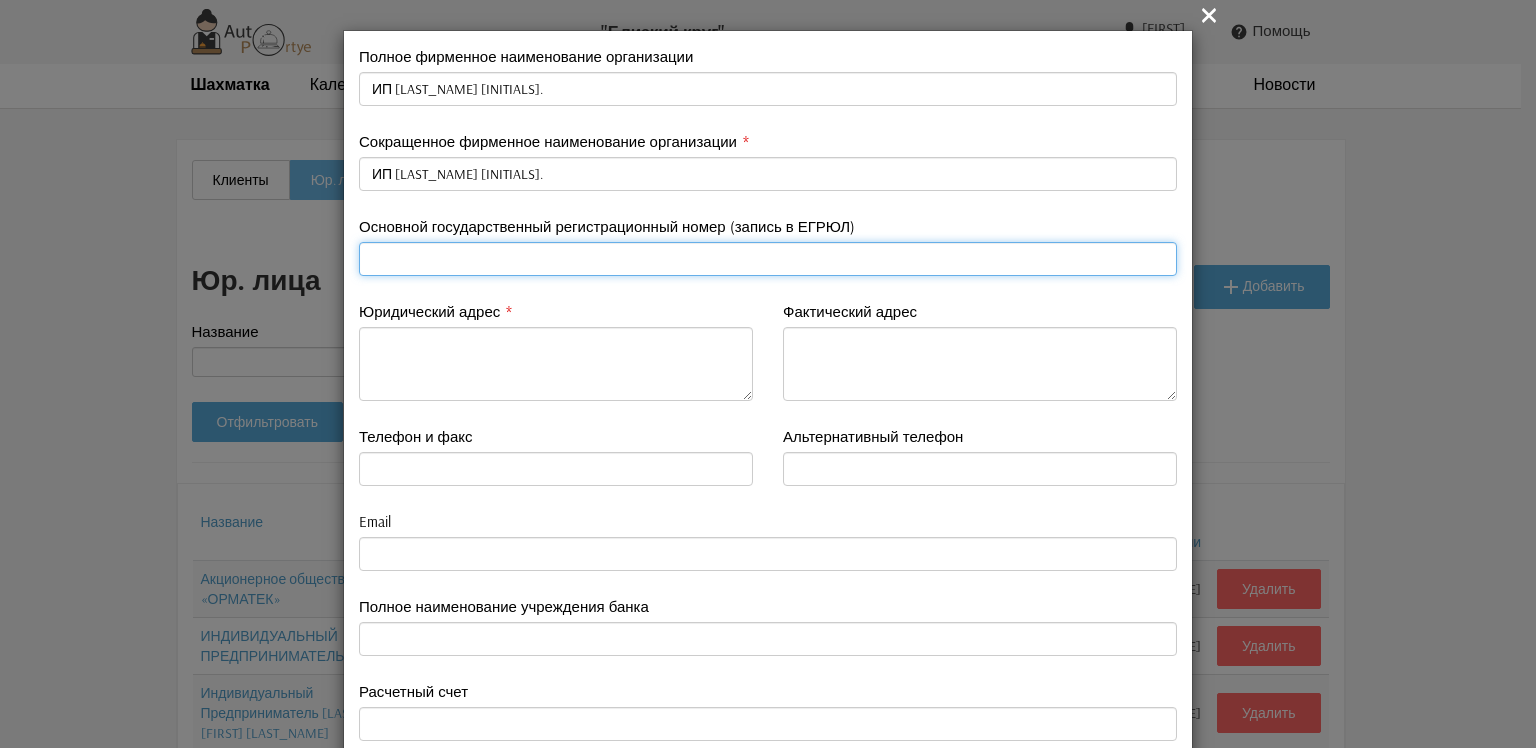 click at bounding box center [768, 259] 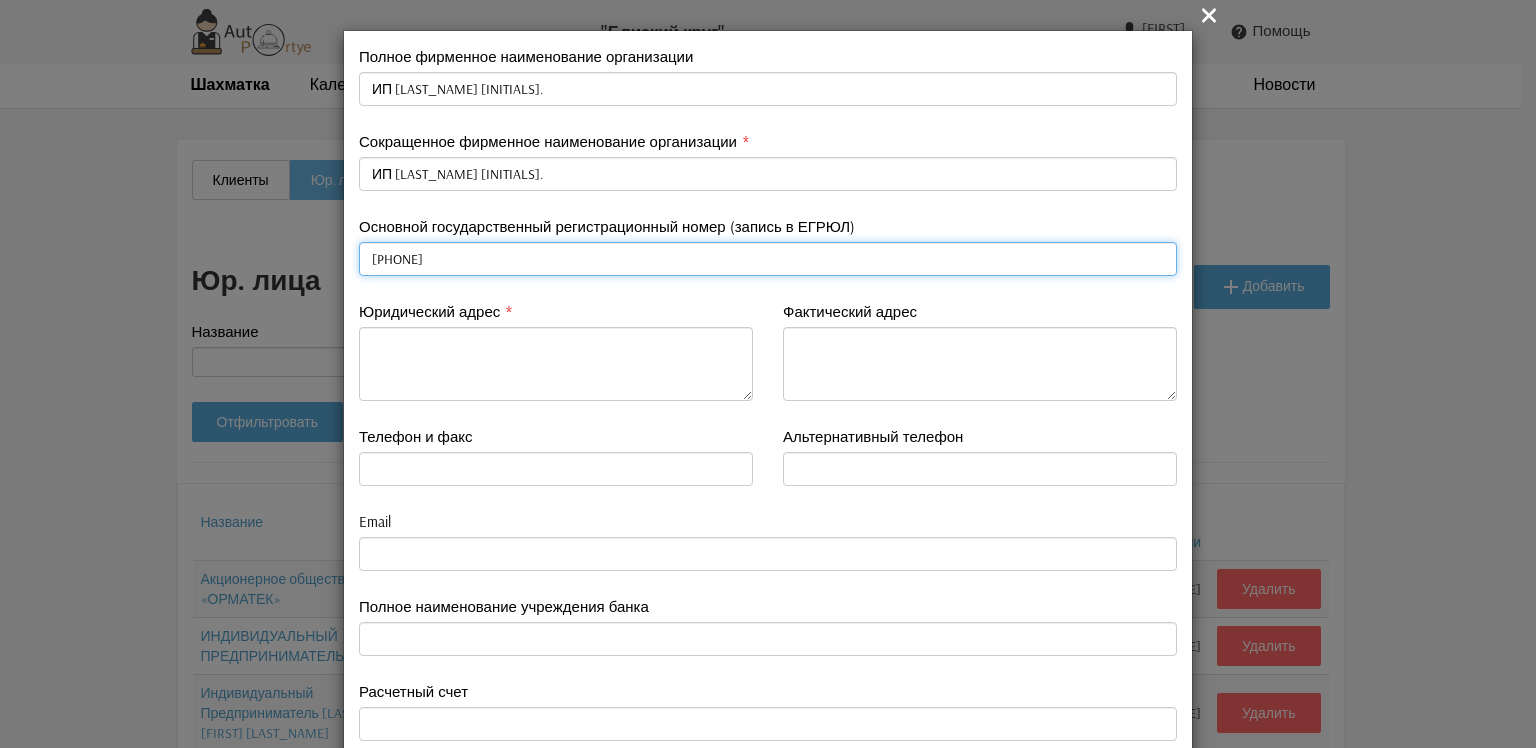 type on "[PHONE]" 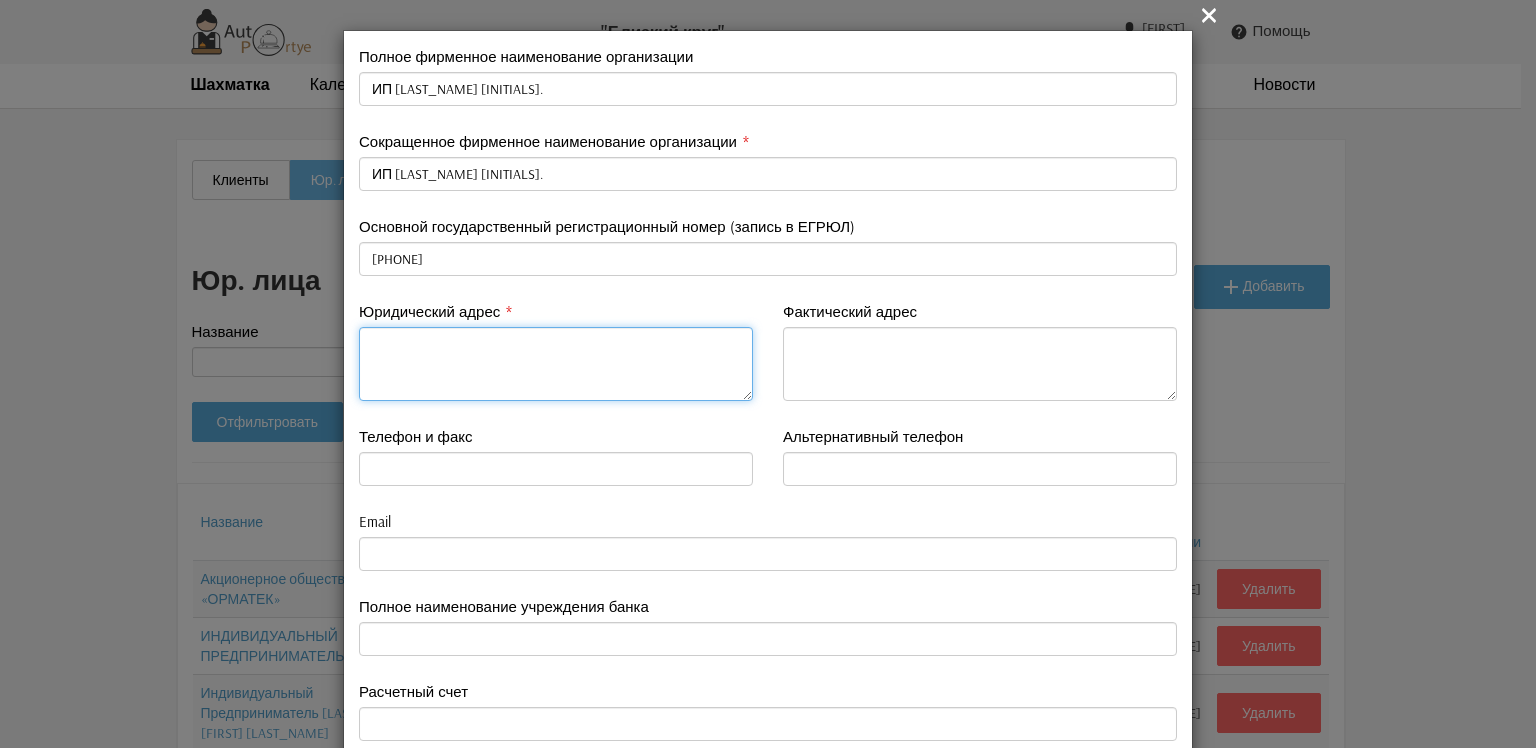 click at bounding box center (556, 364) 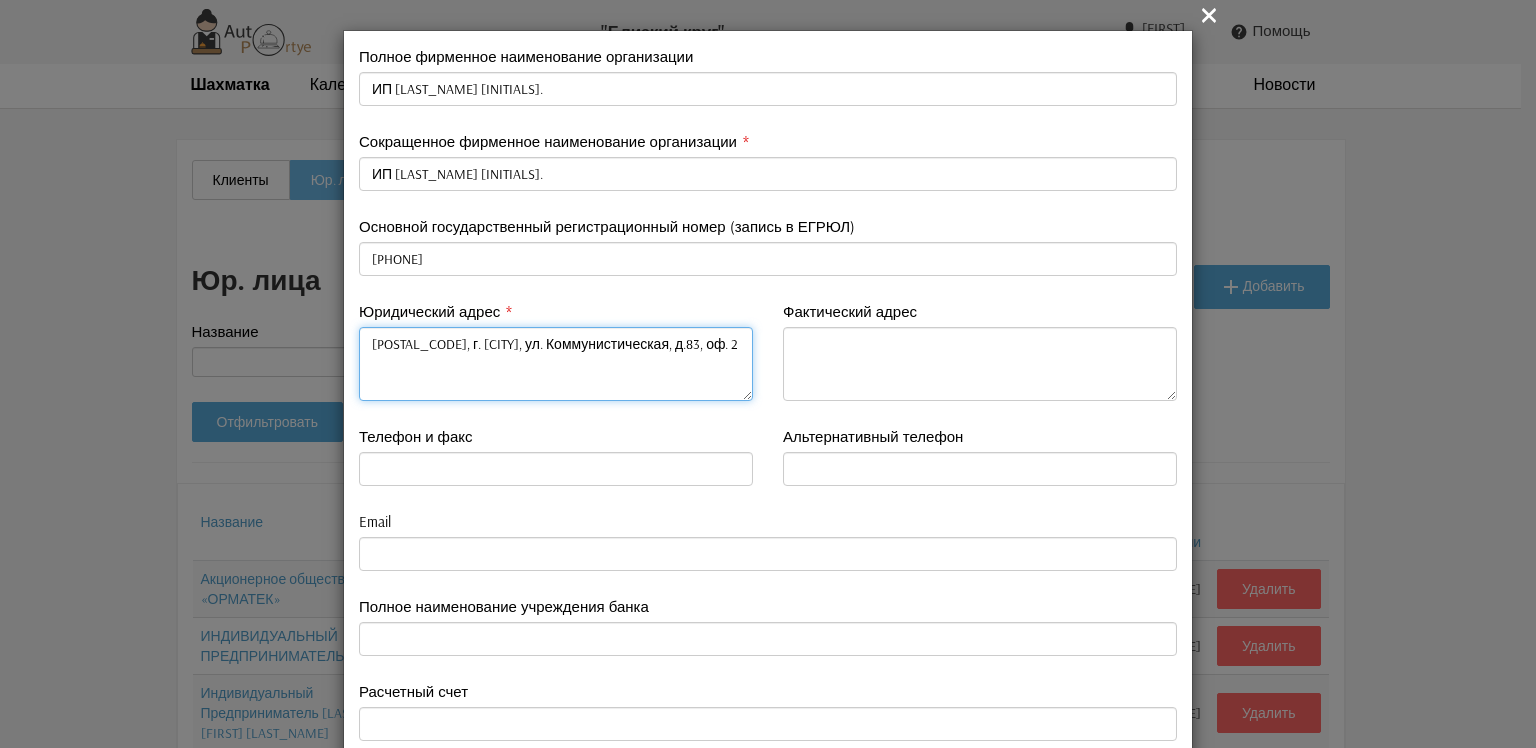 type on "[POSTAL_CODE], г. [CITY], ул. Коммунистическая, д.83, оф. 2" 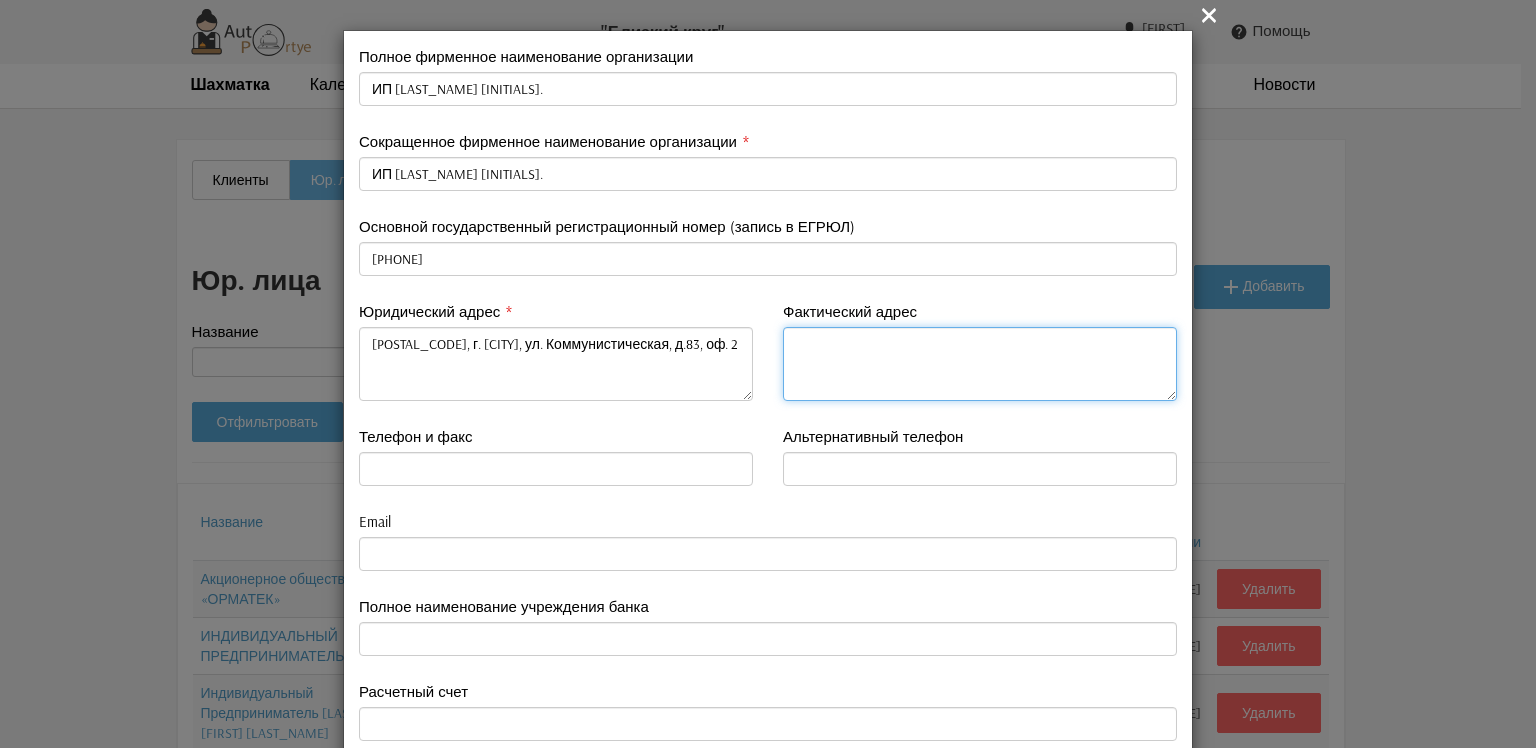 click at bounding box center (980, 364) 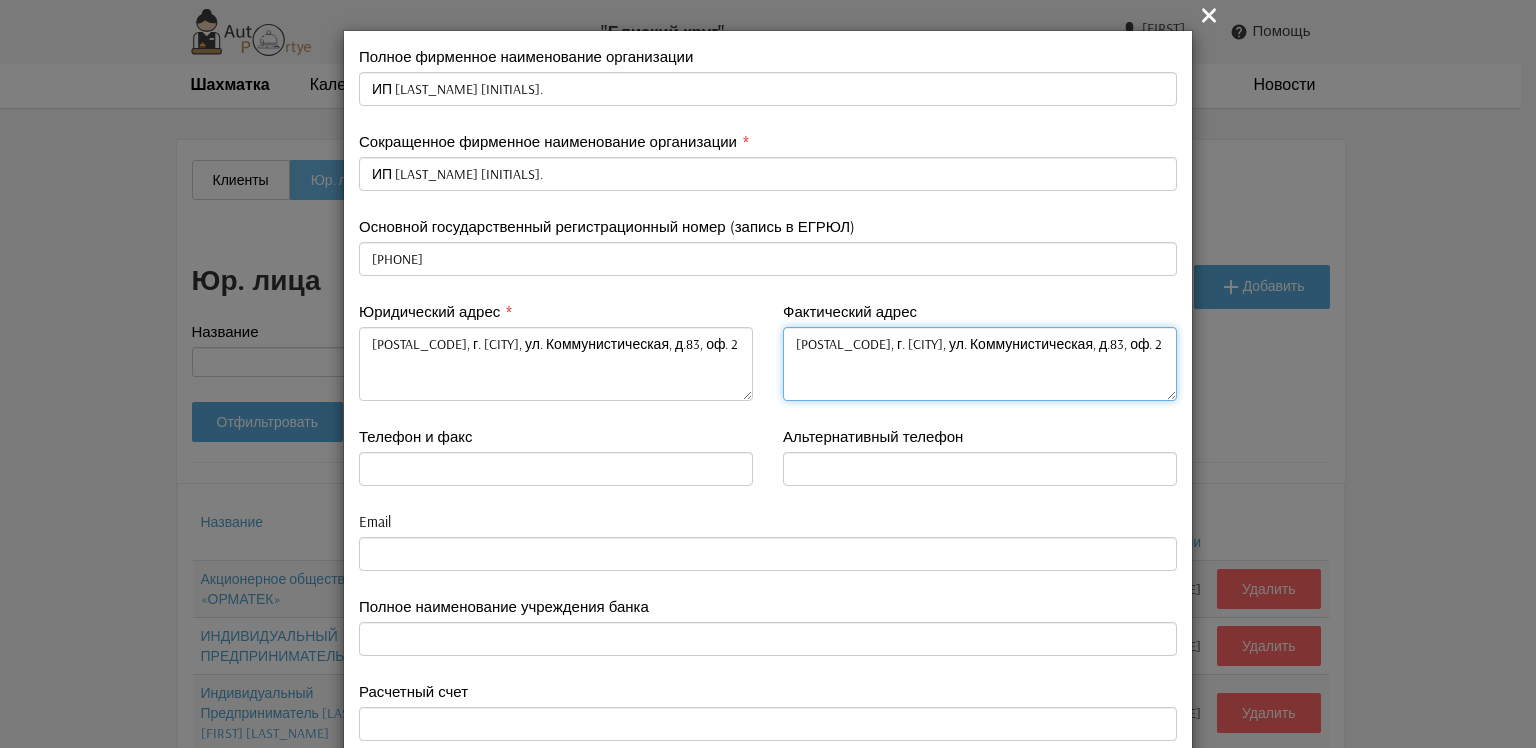 type on "[POSTAL_CODE], г. [CITY], ул. Коммунистическая, д.83, оф. 2" 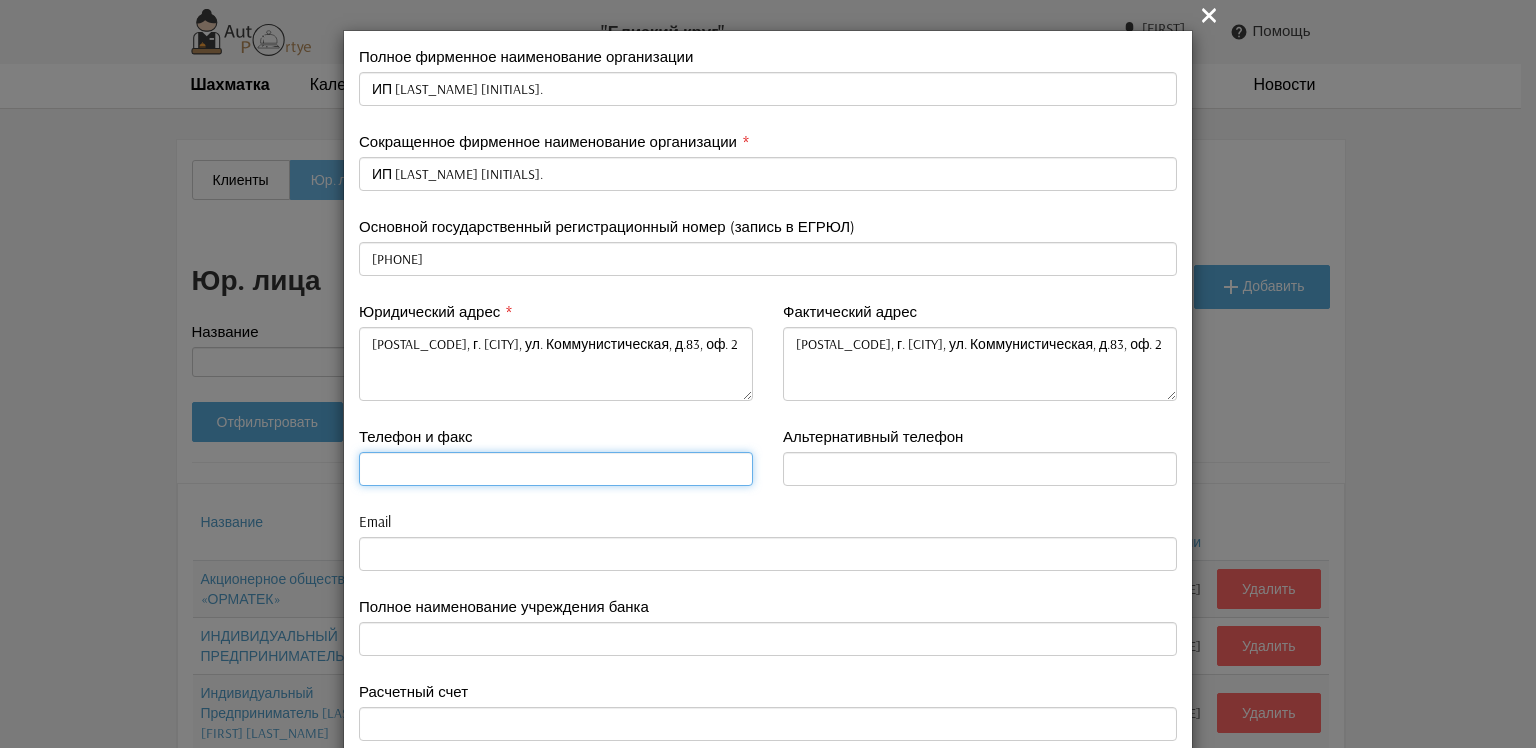 click at bounding box center (556, 469) 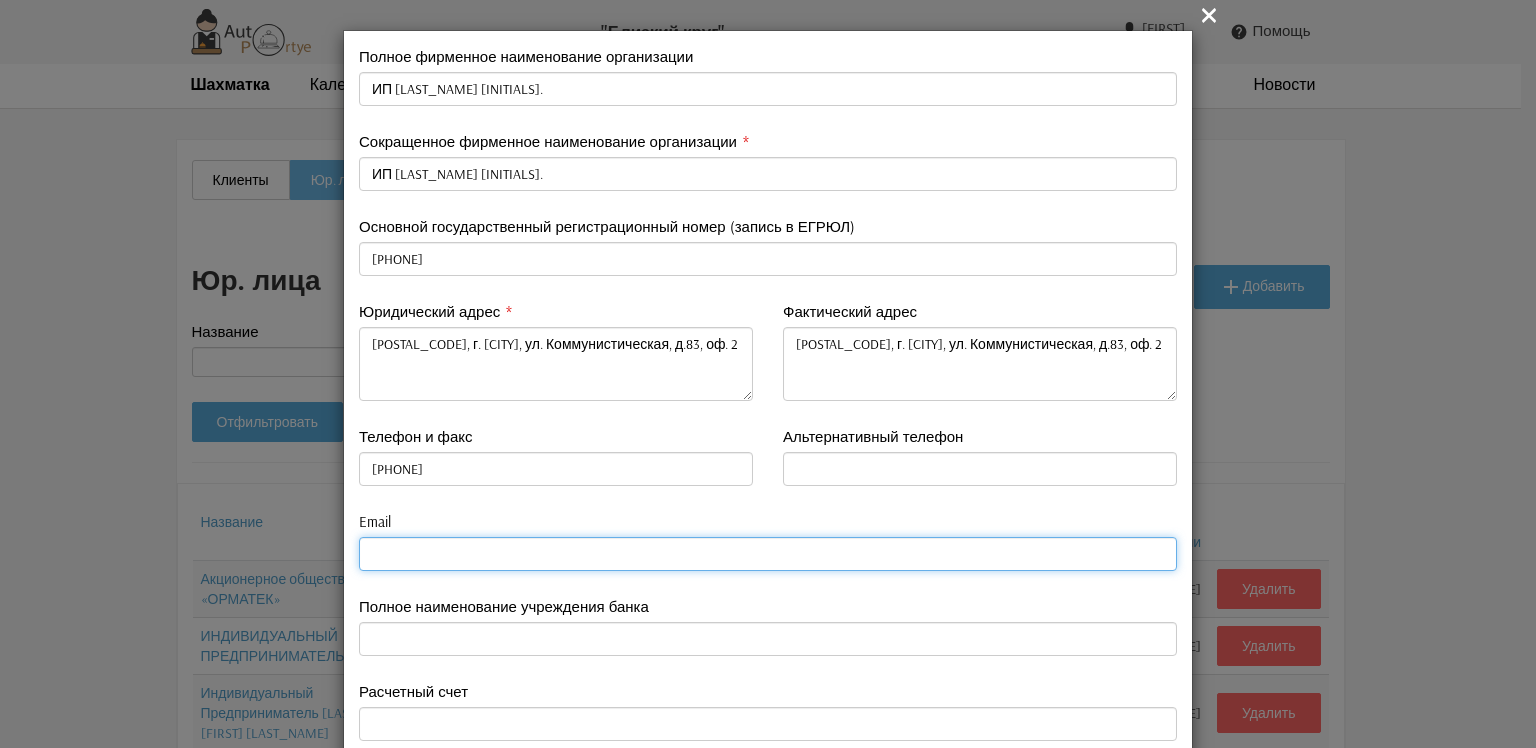 click at bounding box center [768, 554] 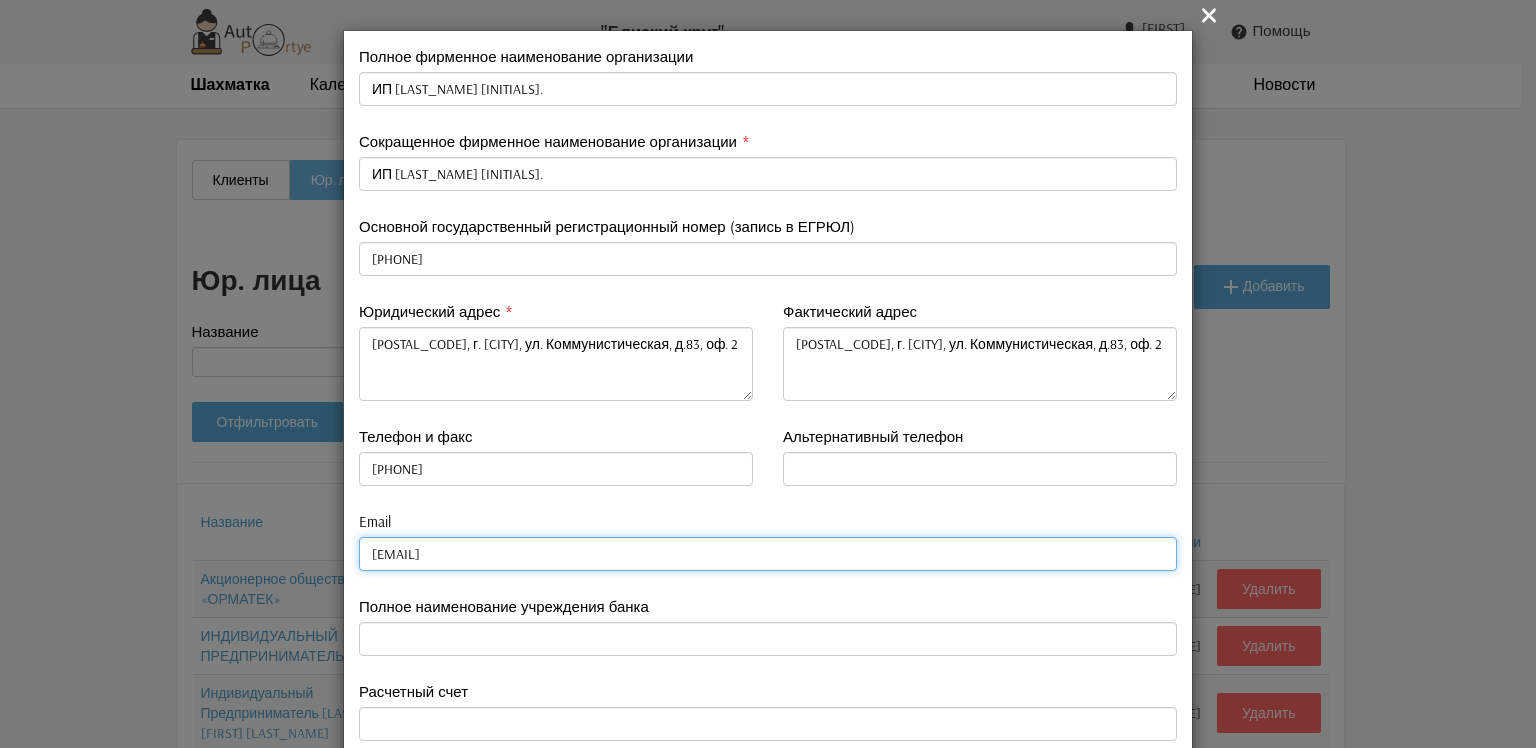 type on "[EMAIL]" 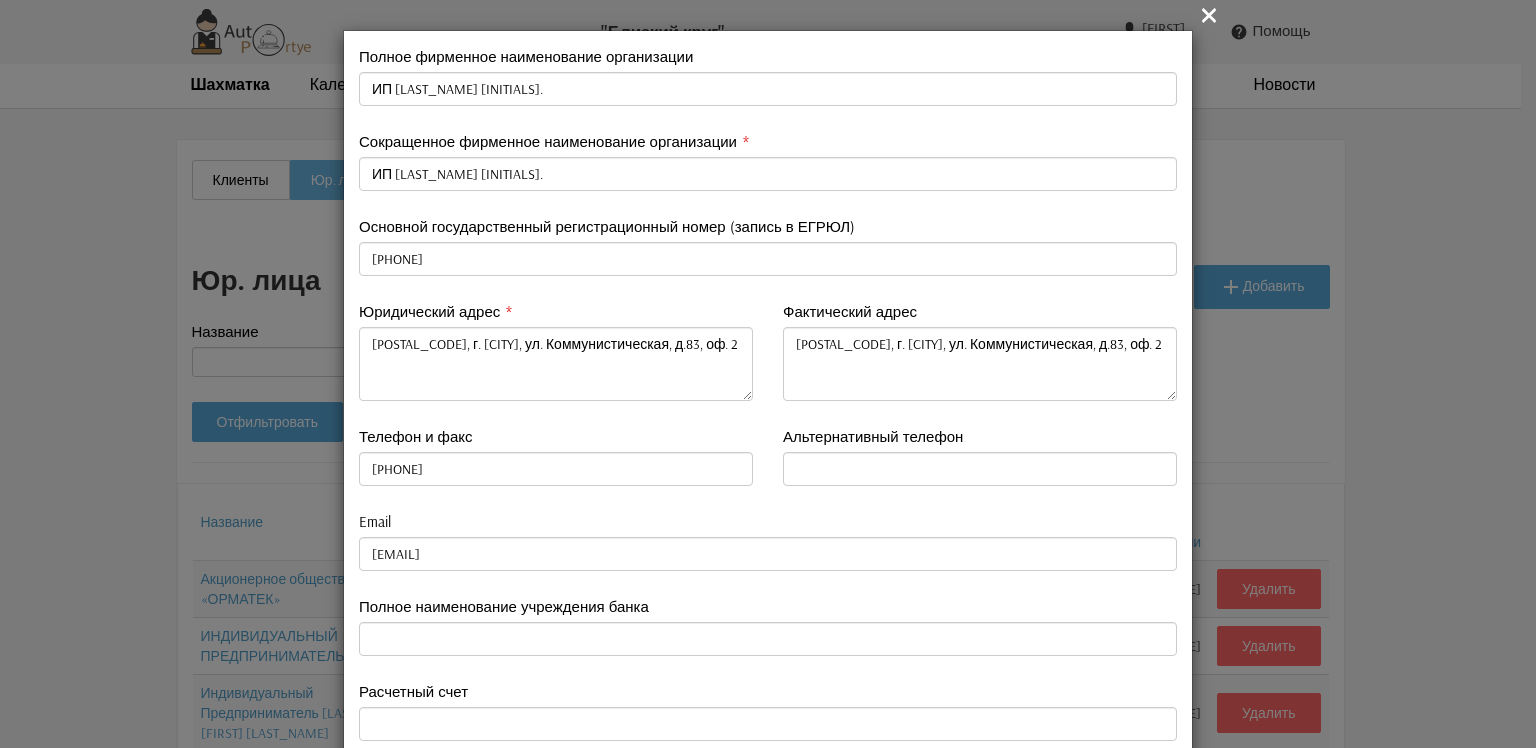 click on "Полное наименование учреждения банка" at bounding box center [768, 76] 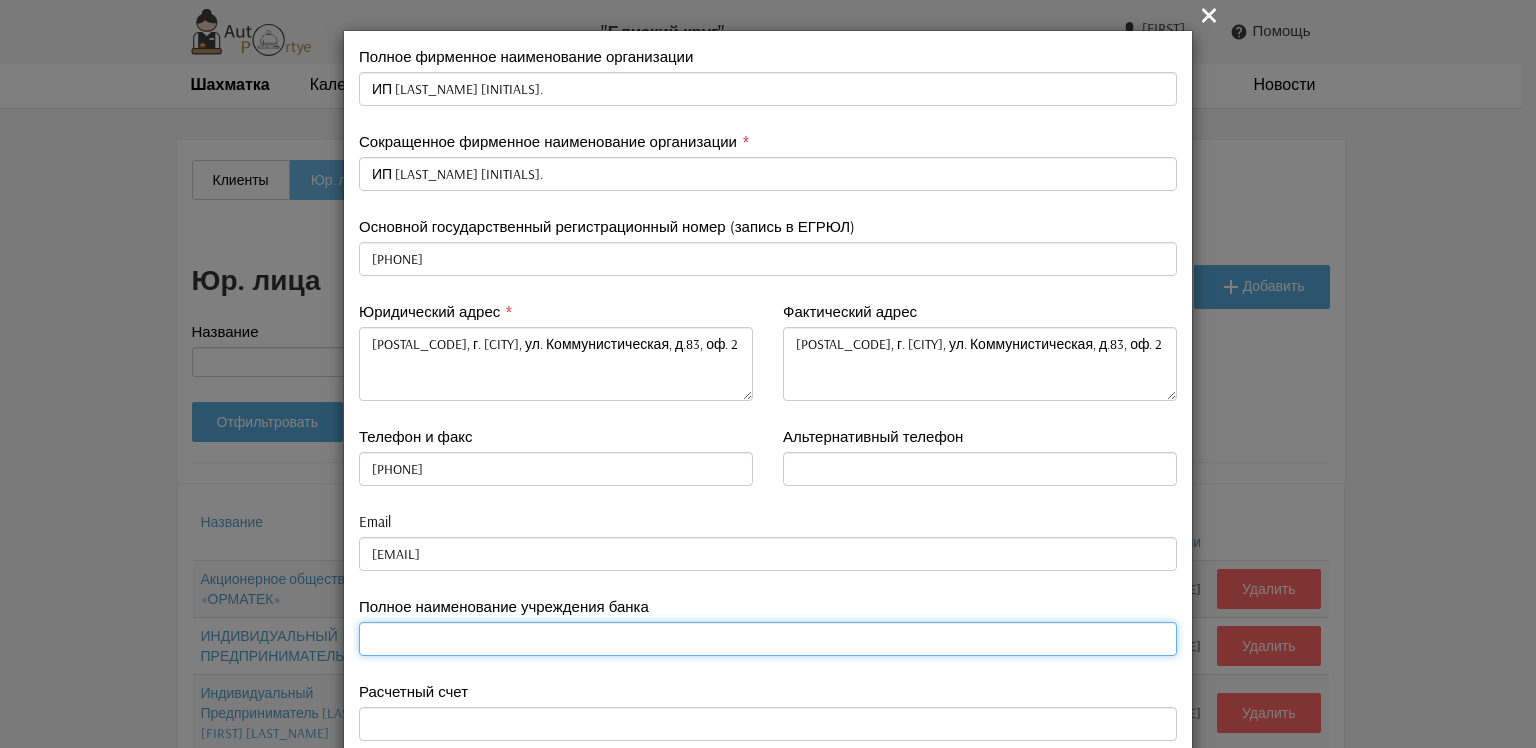 click at bounding box center [768, 639] 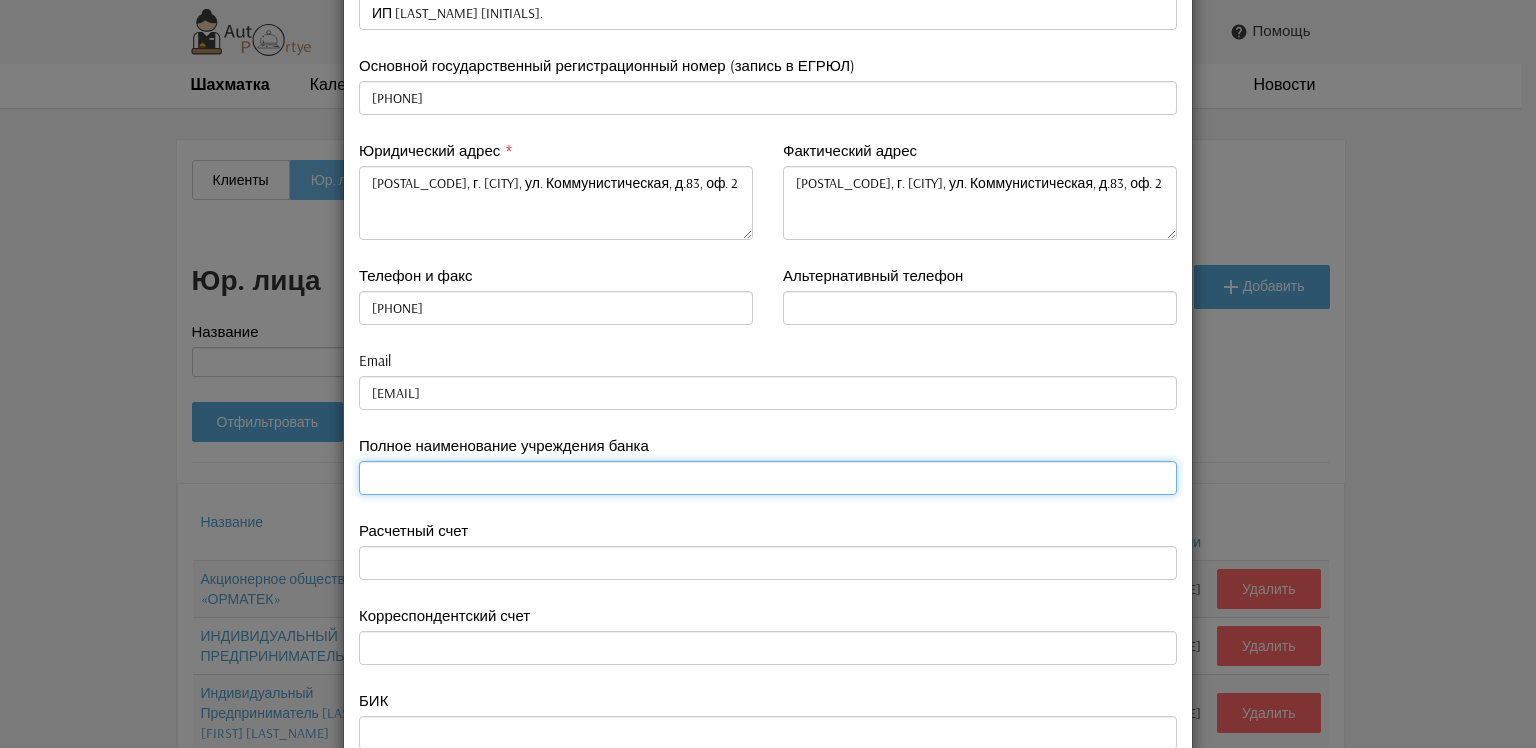 scroll, scrollTop: 200, scrollLeft: 0, axis: vertical 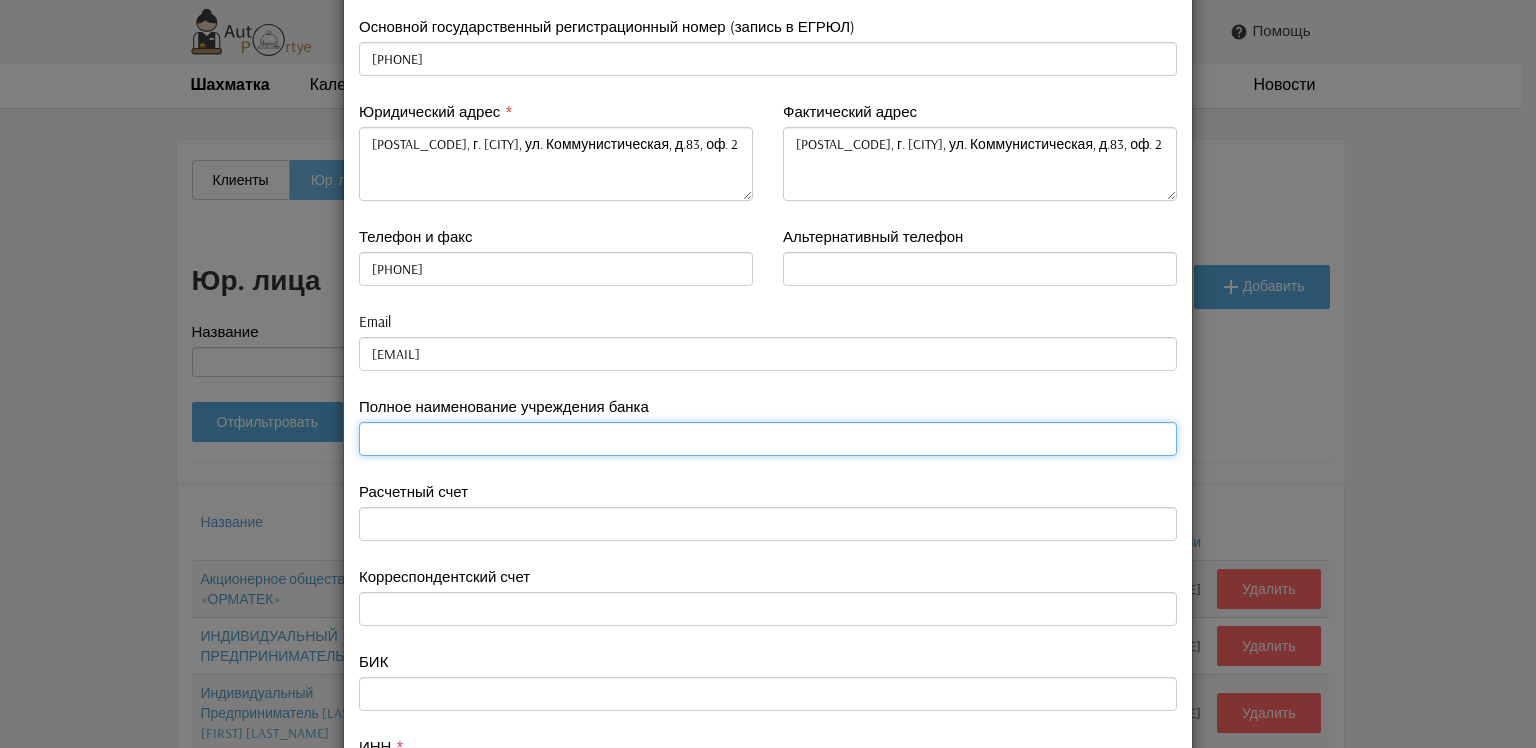 paste on "филиал «Нижегородский»  АО «АЛЬФА-БАНК»" 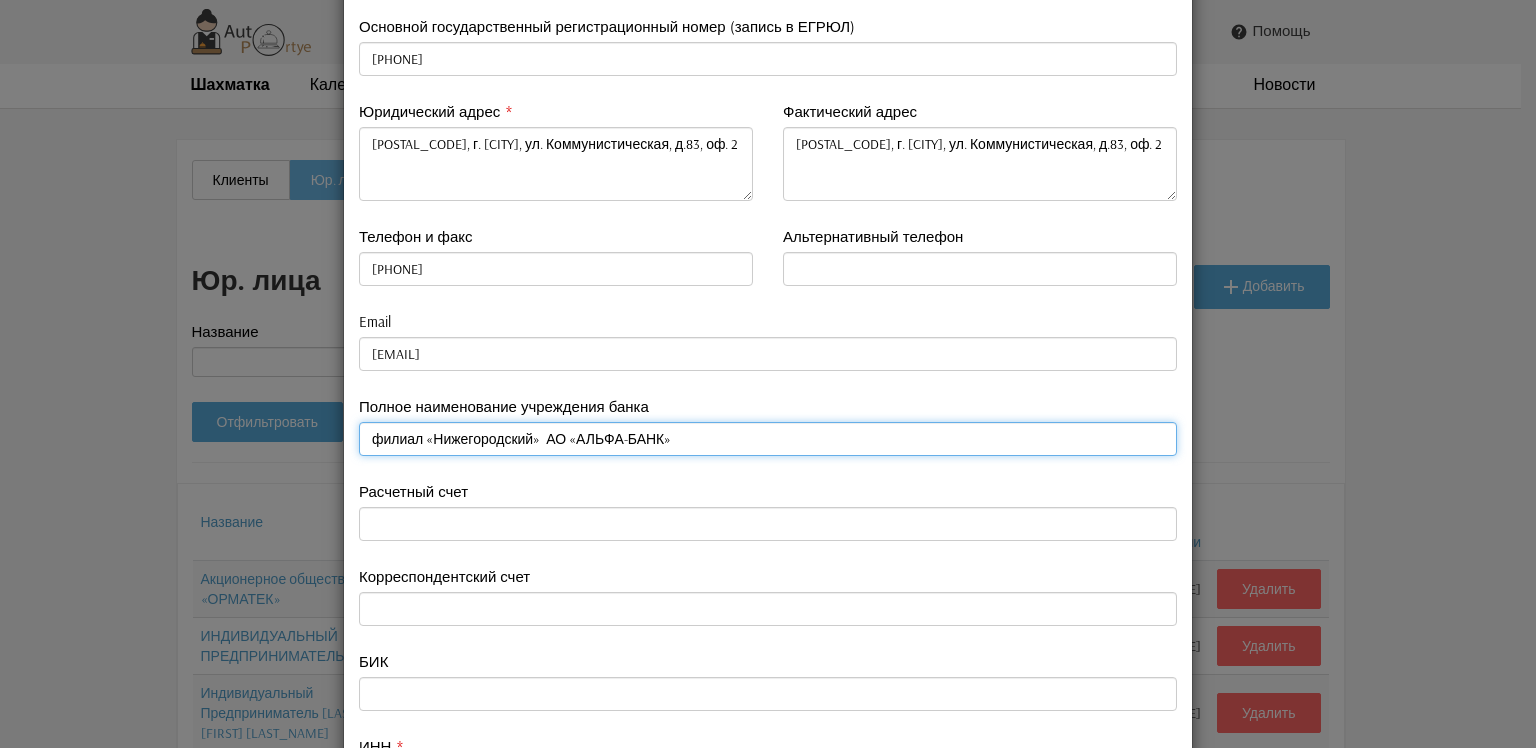 type on "филиал «Нижегородский»  АО «АЛЬФА-БАНК»" 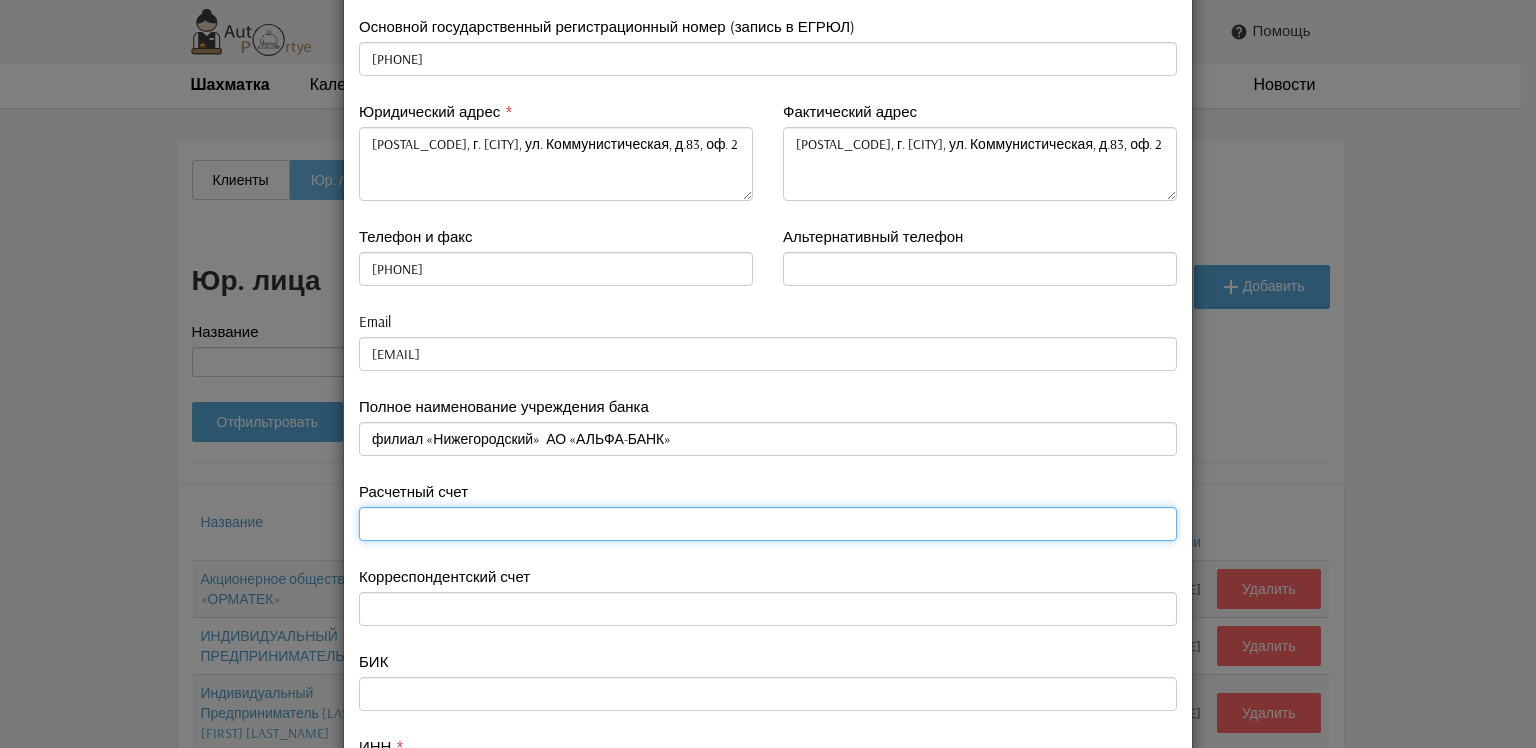 click at bounding box center [768, 524] 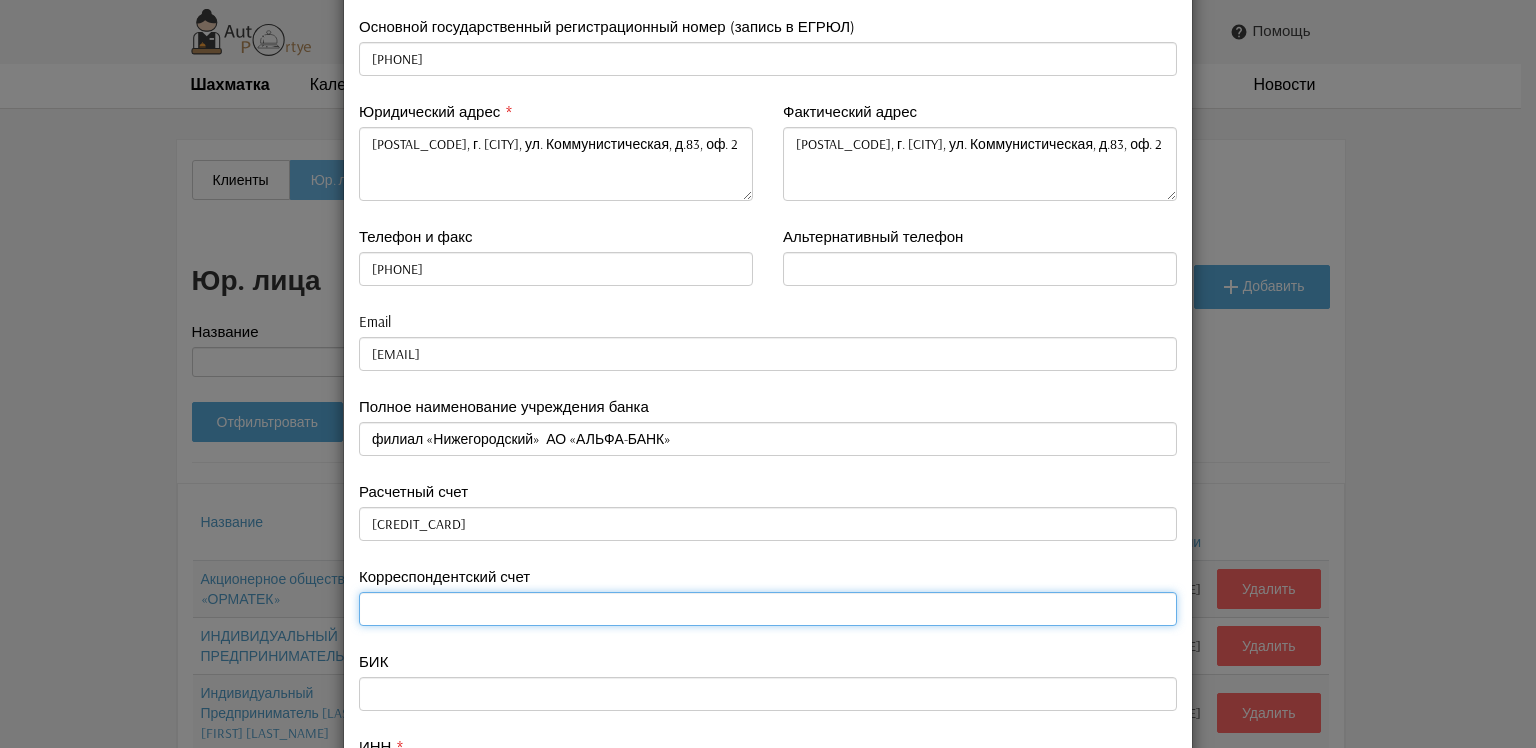 click at bounding box center [768, 609] 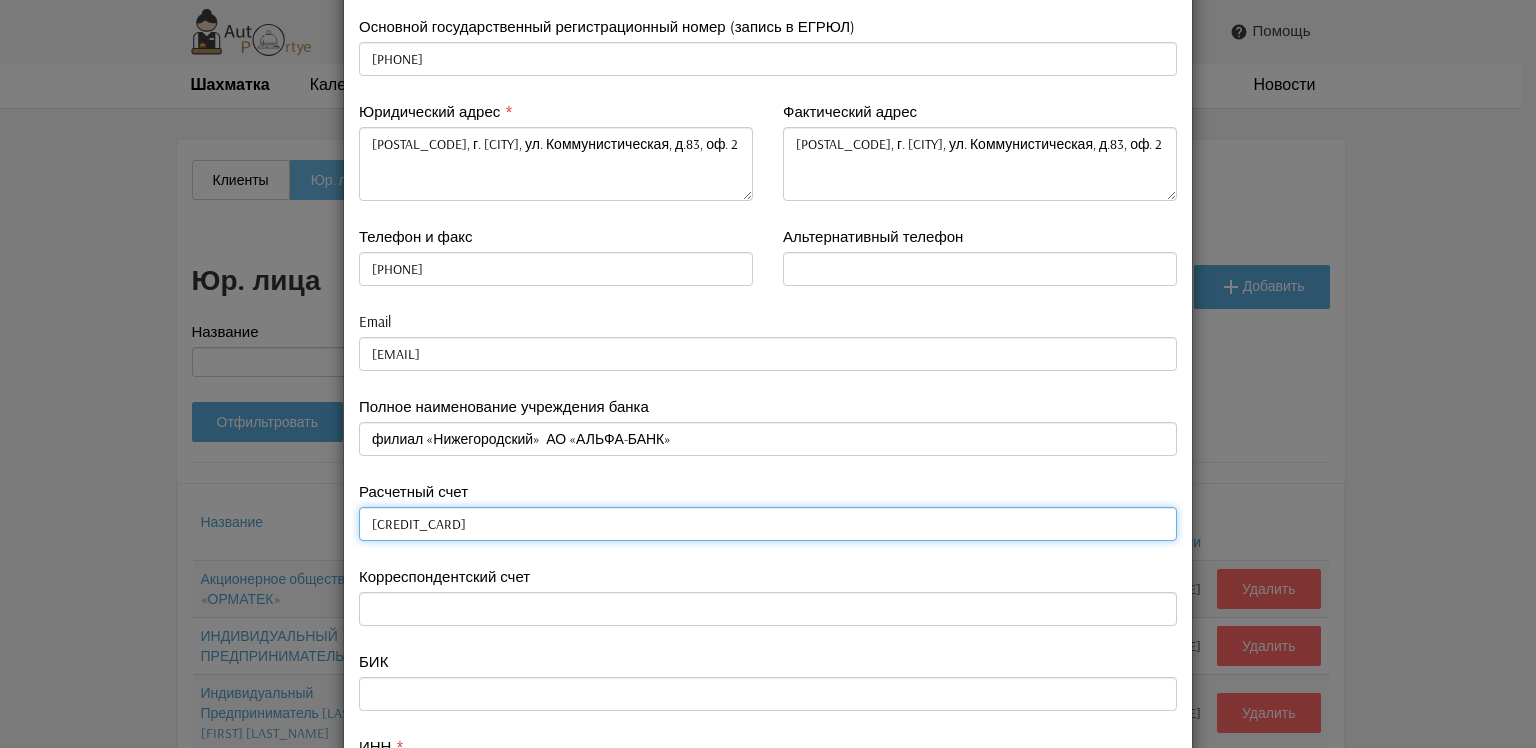click on "[CREDIT_CARD]" at bounding box center [768, 524] 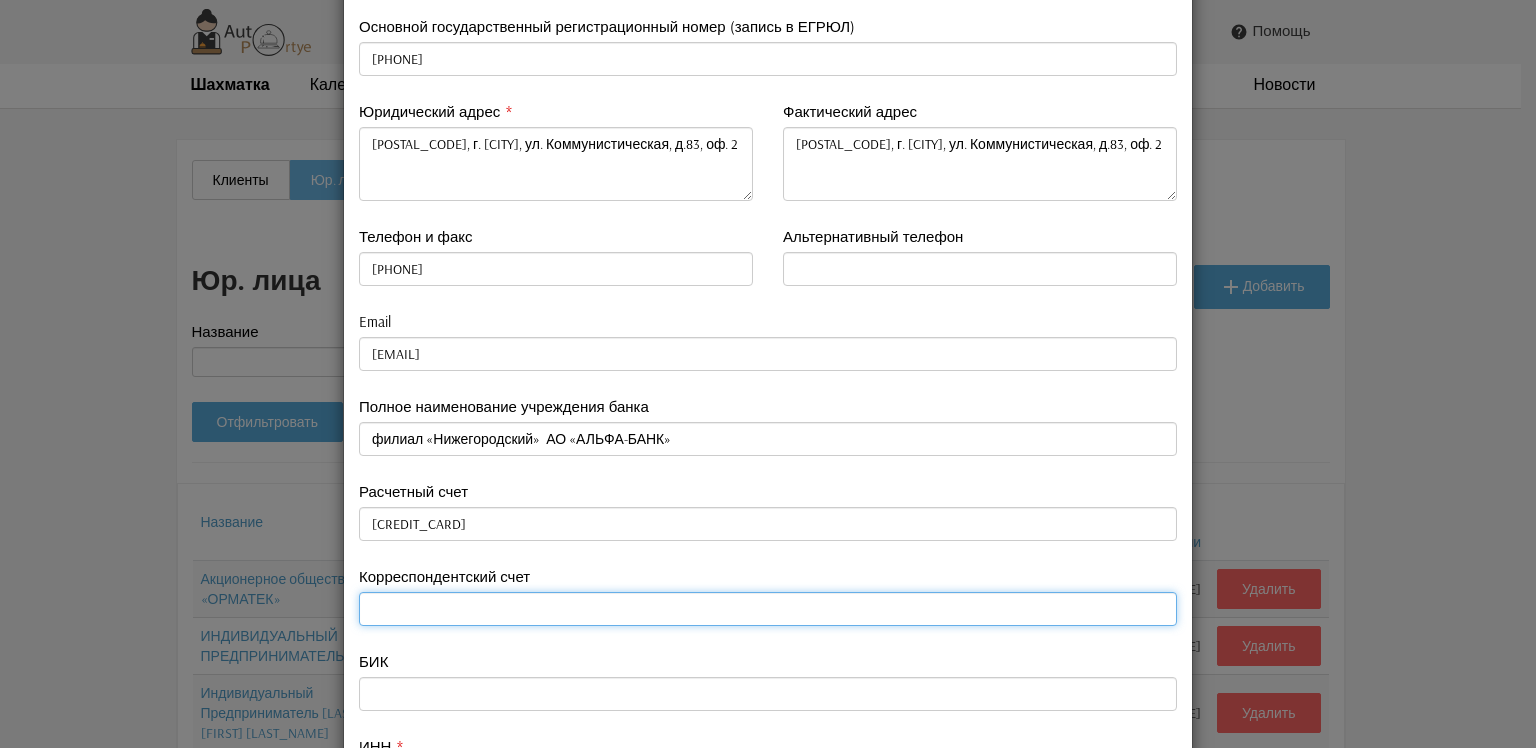 click at bounding box center [768, 609] 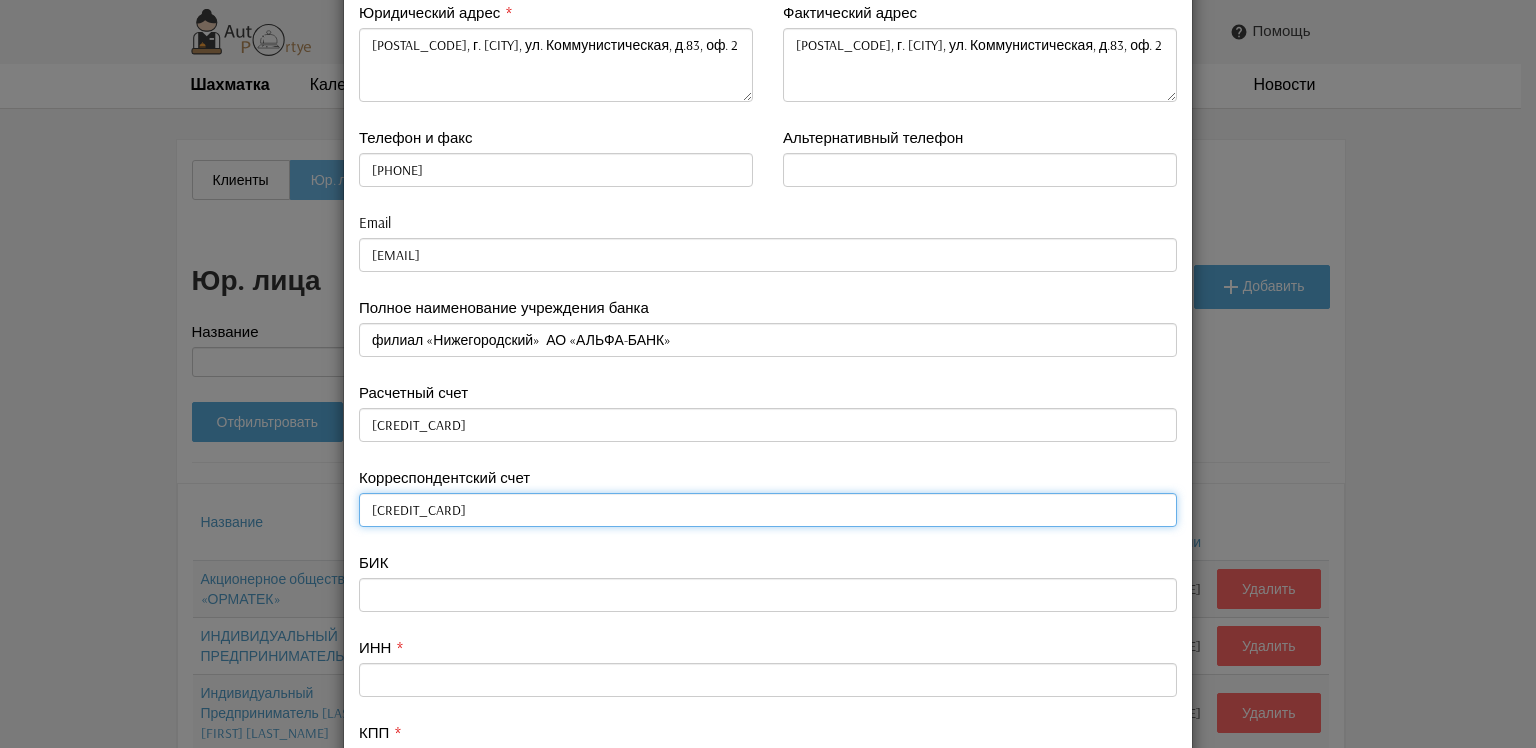 scroll, scrollTop: 300, scrollLeft: 0, axis: vertical 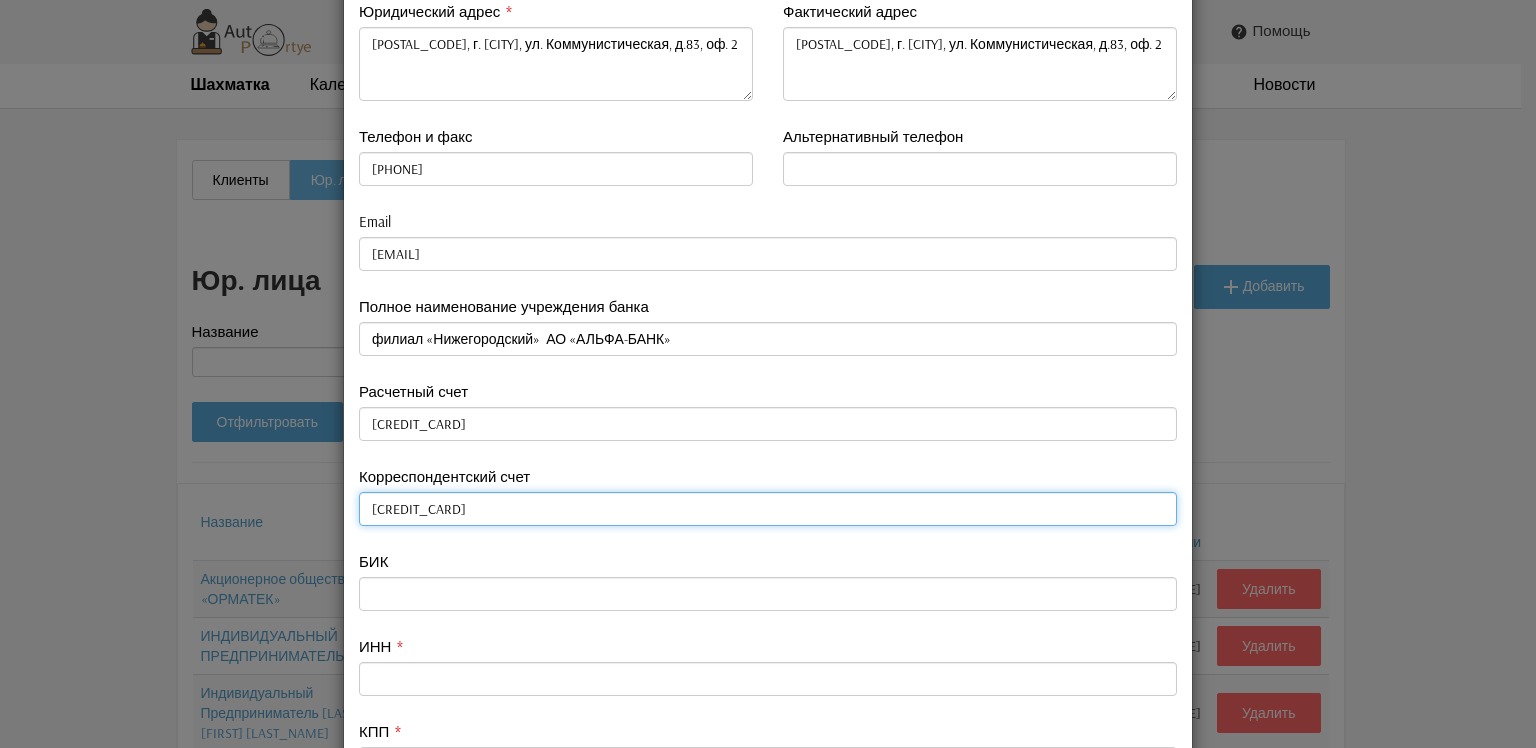 type on "[CREDIT_CARD]" 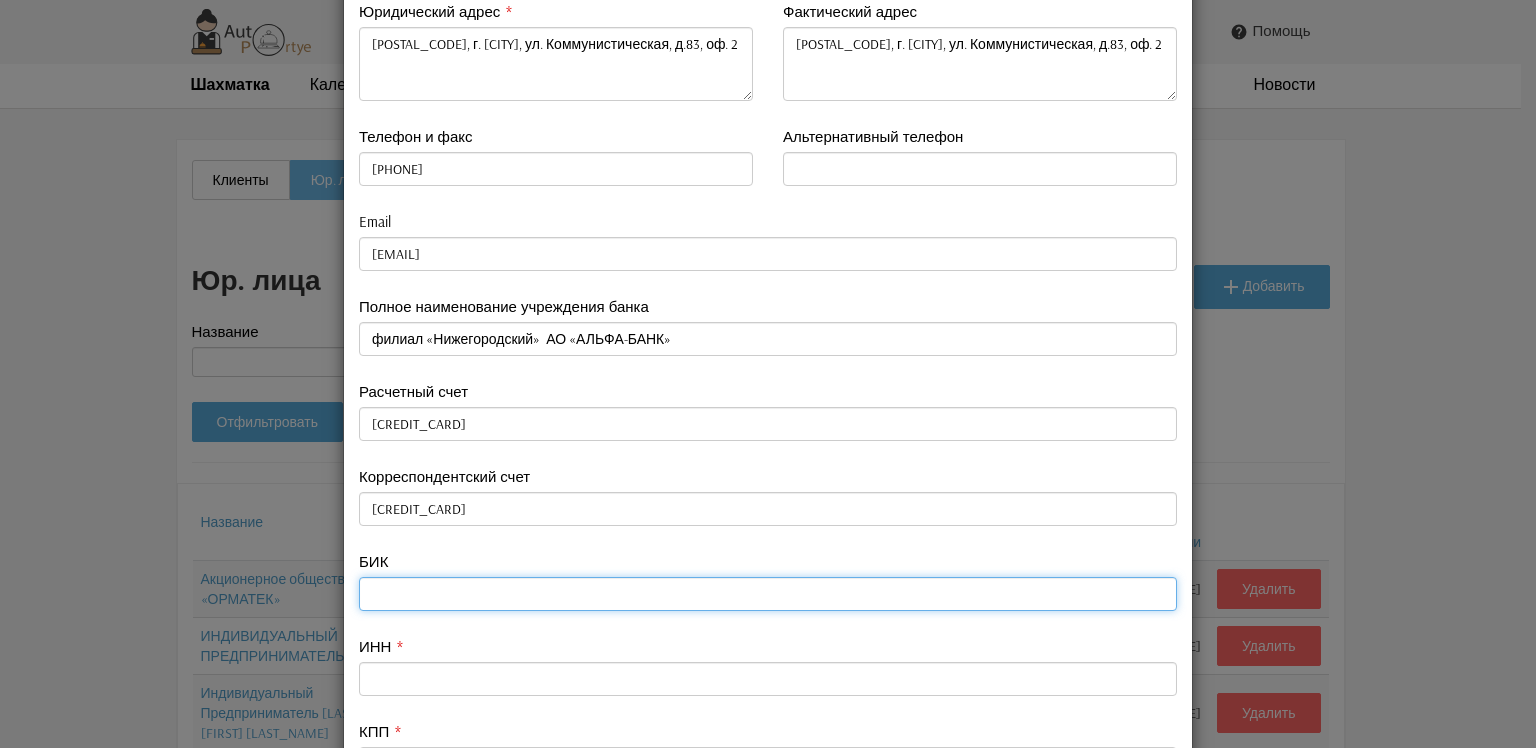 click at bounding box center (768, 594) 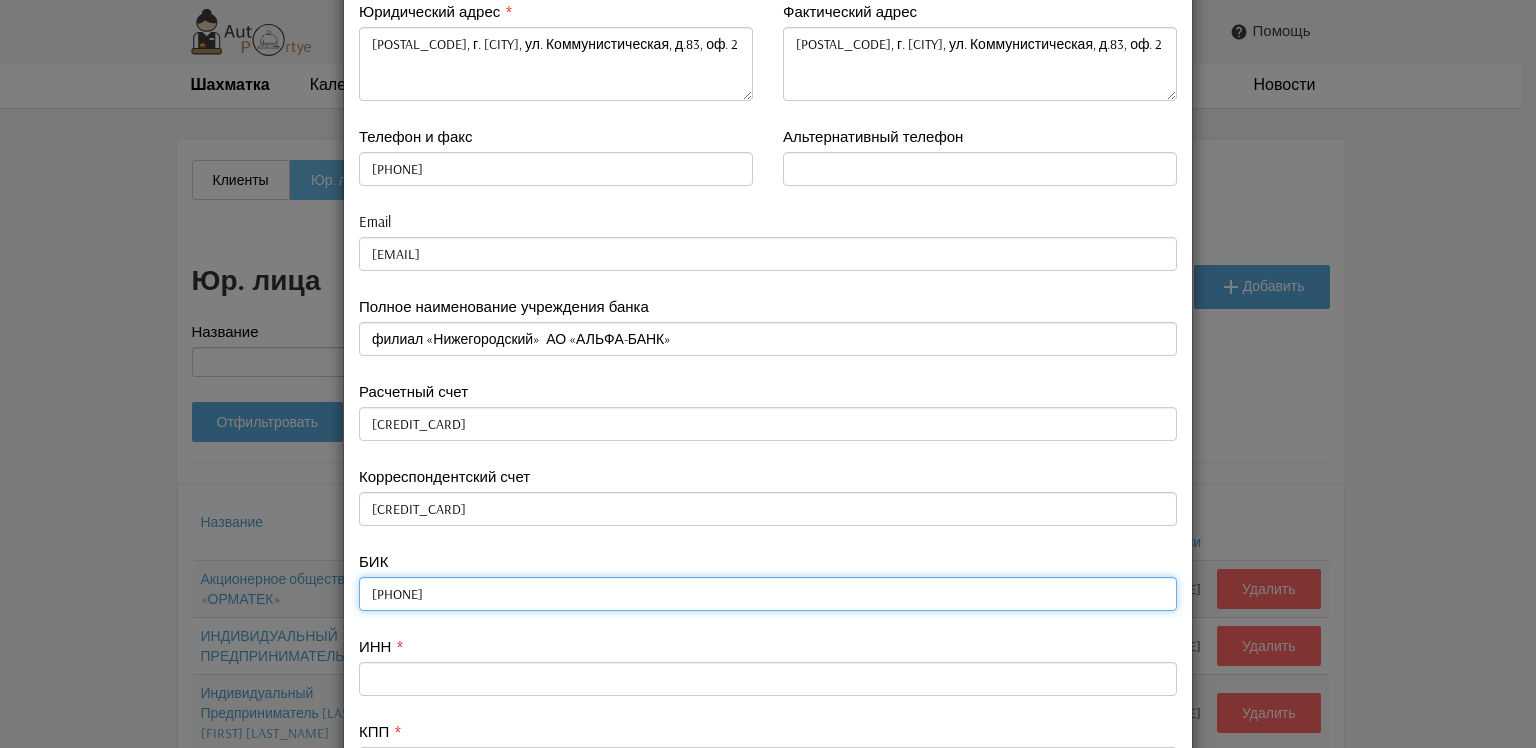 type on "[PHONE]" 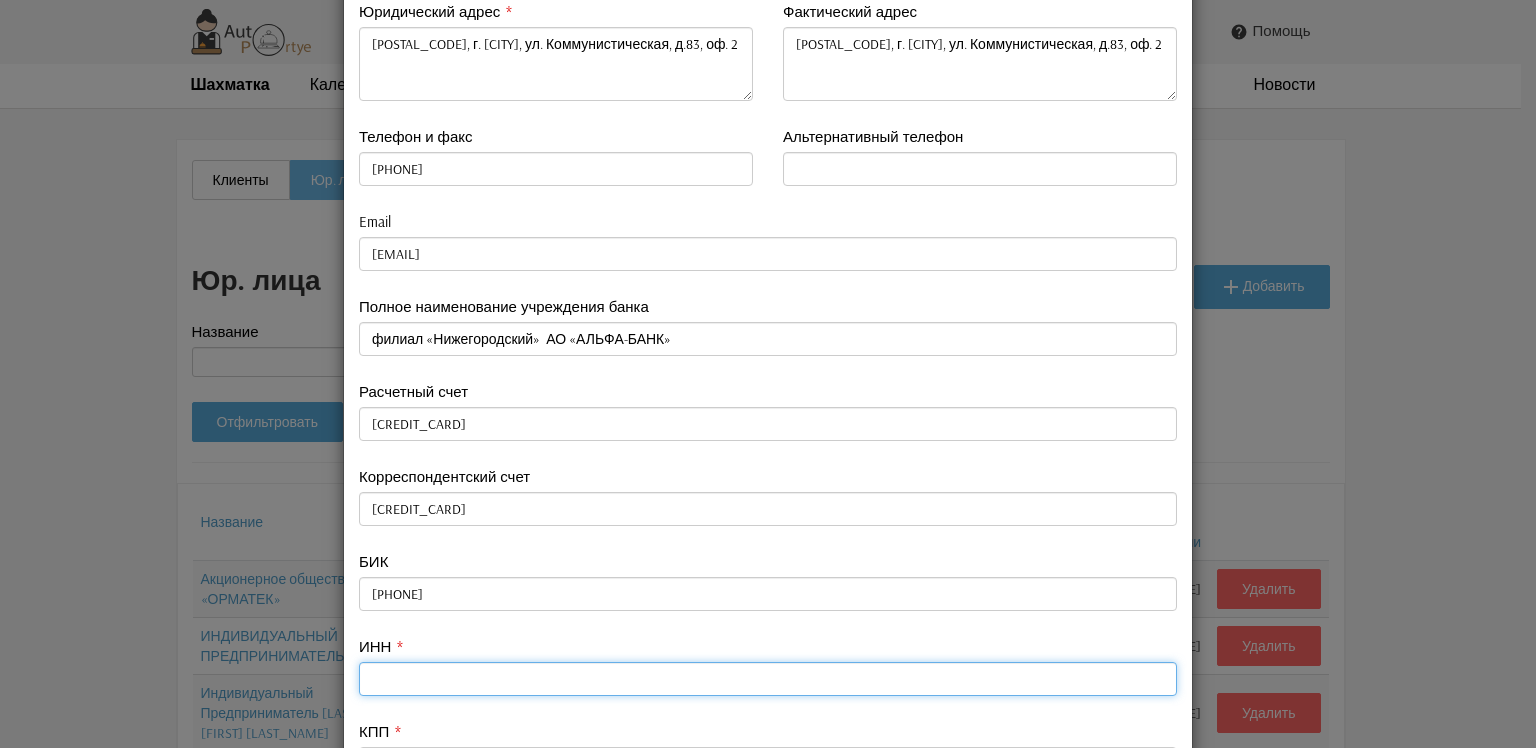 click at bounding box center (768, 679) 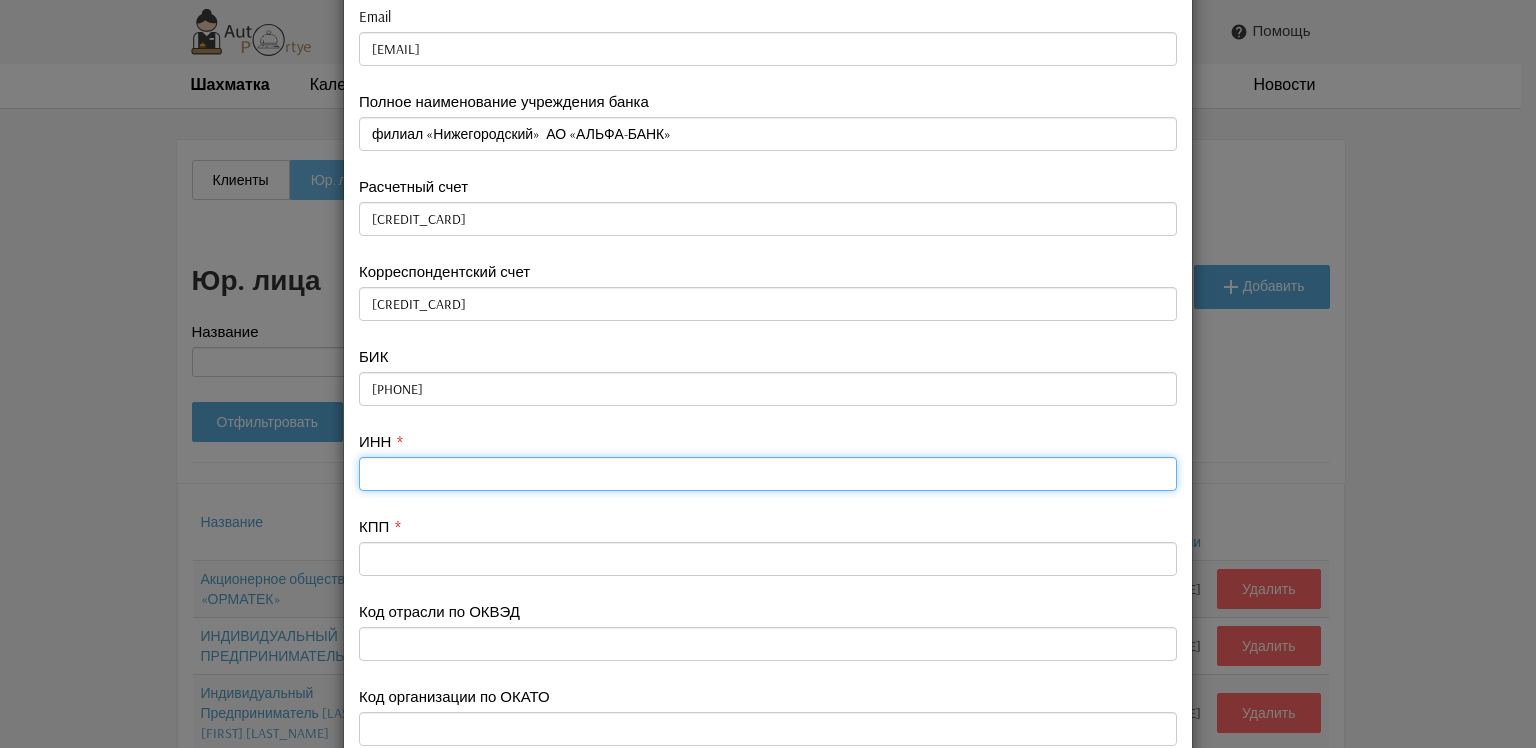 scroll, scrollTop: 600, scrollLeft: 0, axis: vertical 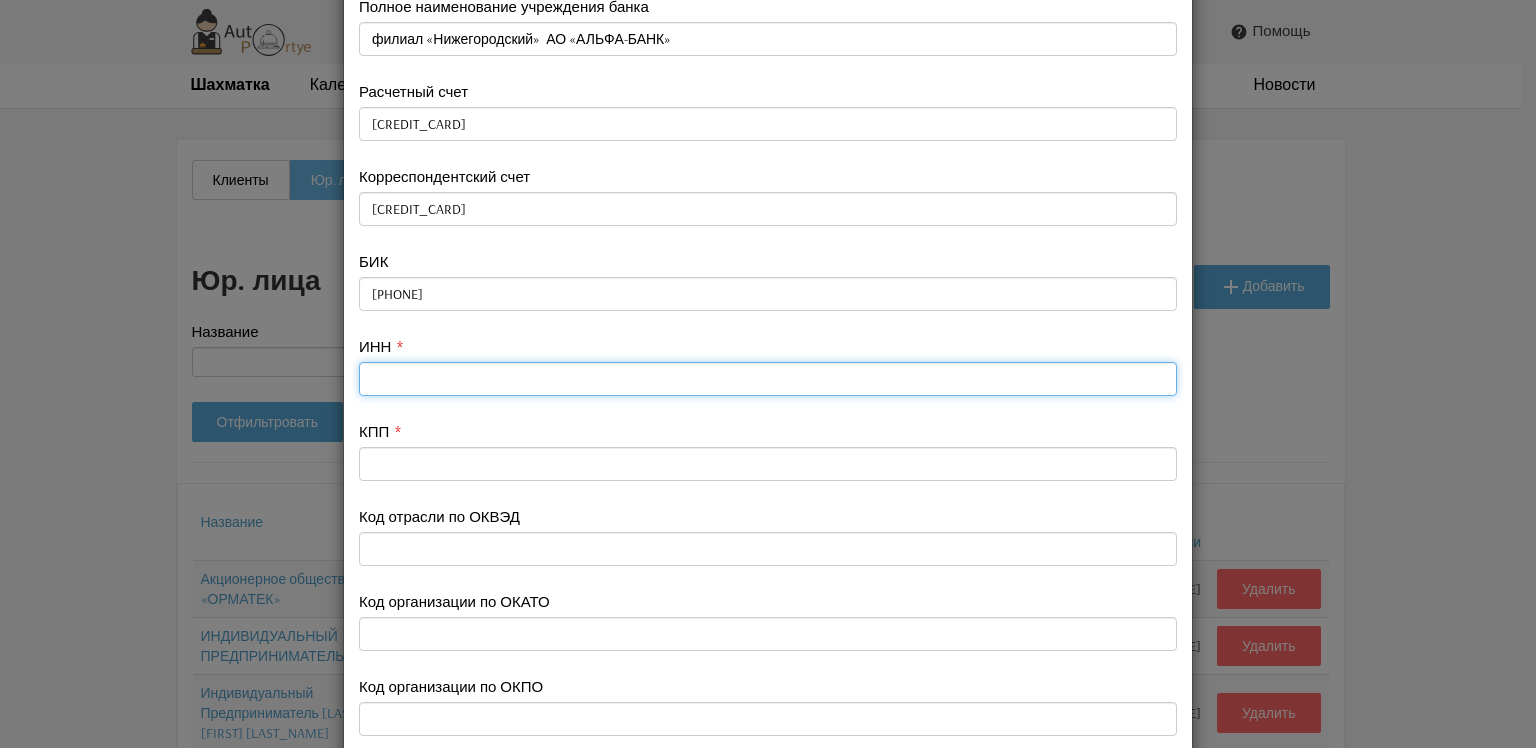 paste on "[PHONE]" 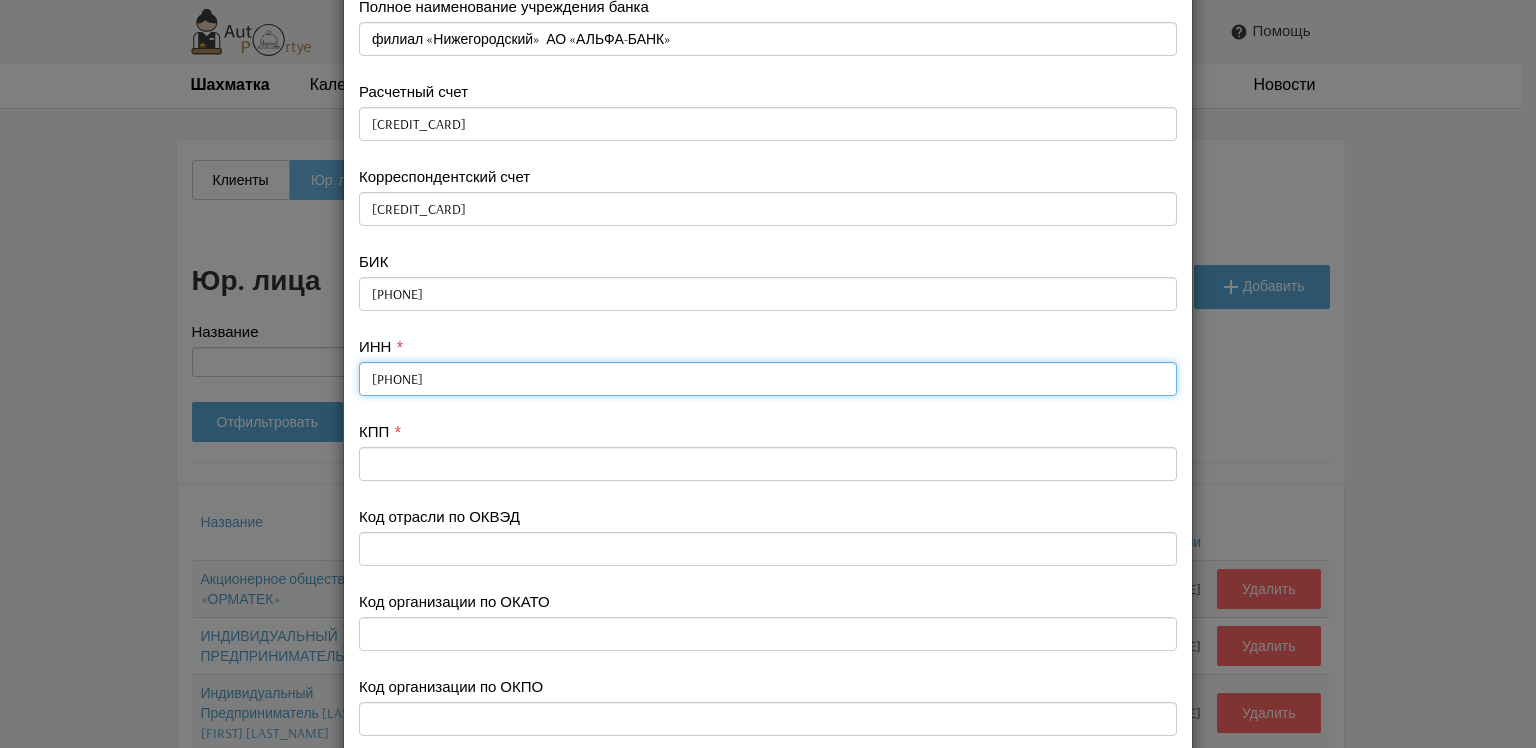 type on "[PHONE]" 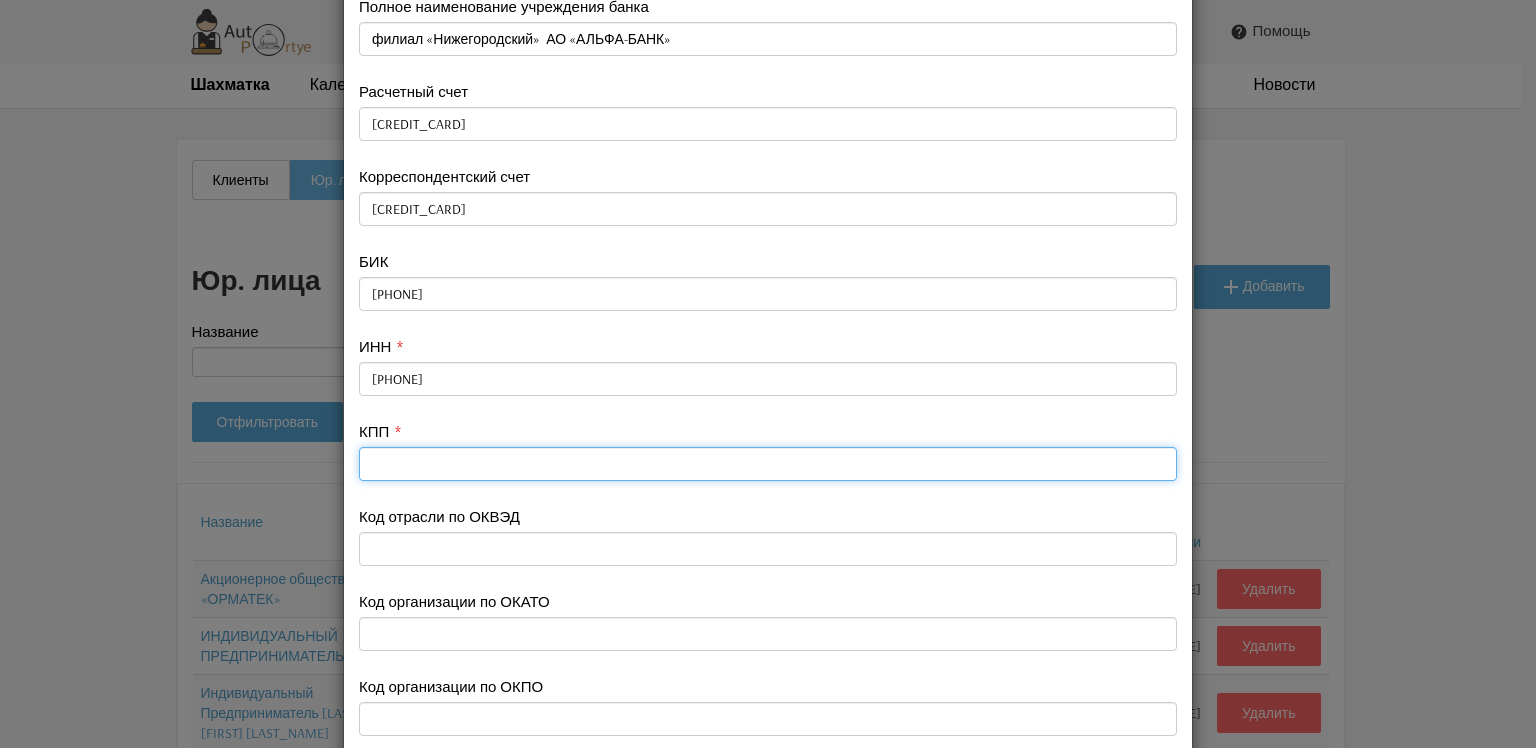 click at bounding box center (768, 464) 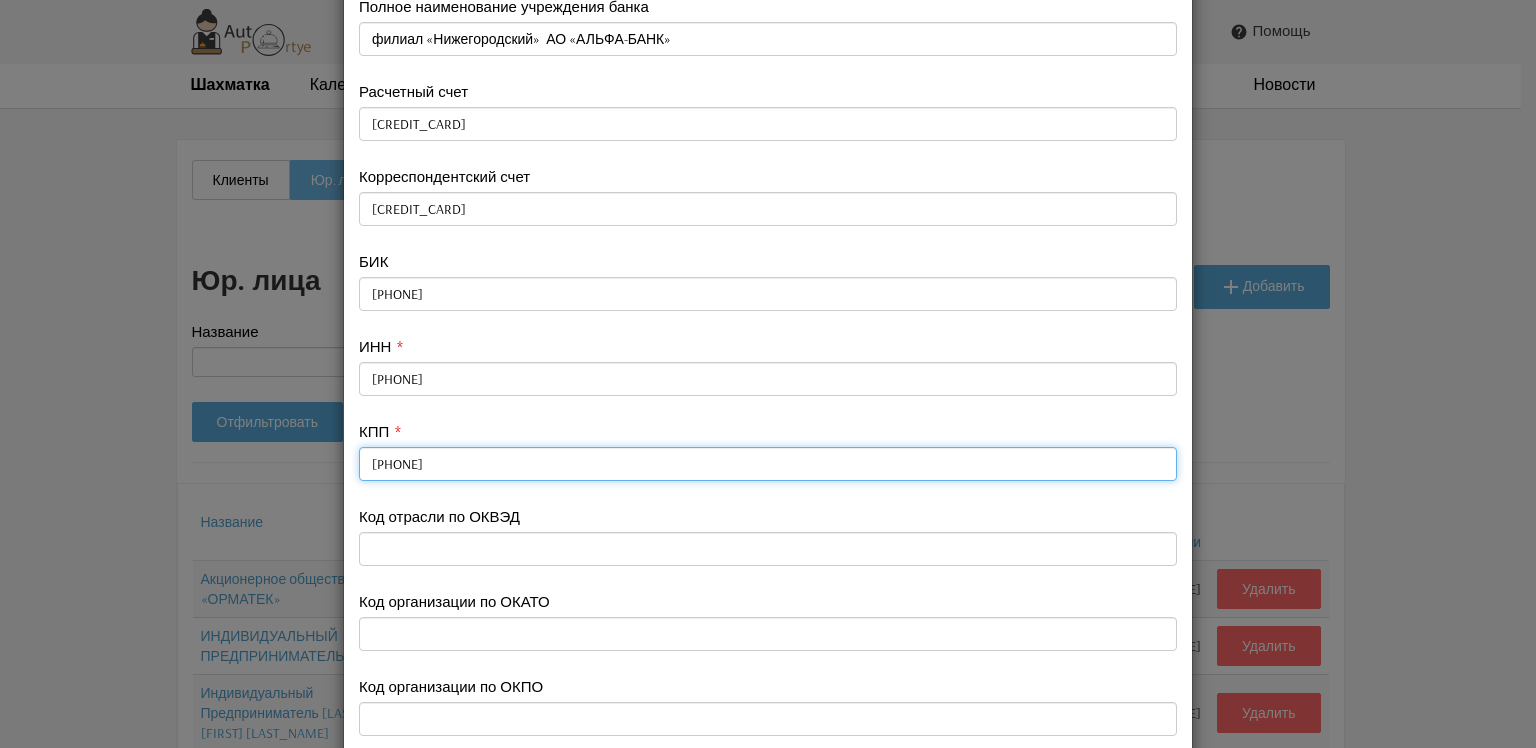 type on "[PHONE]" 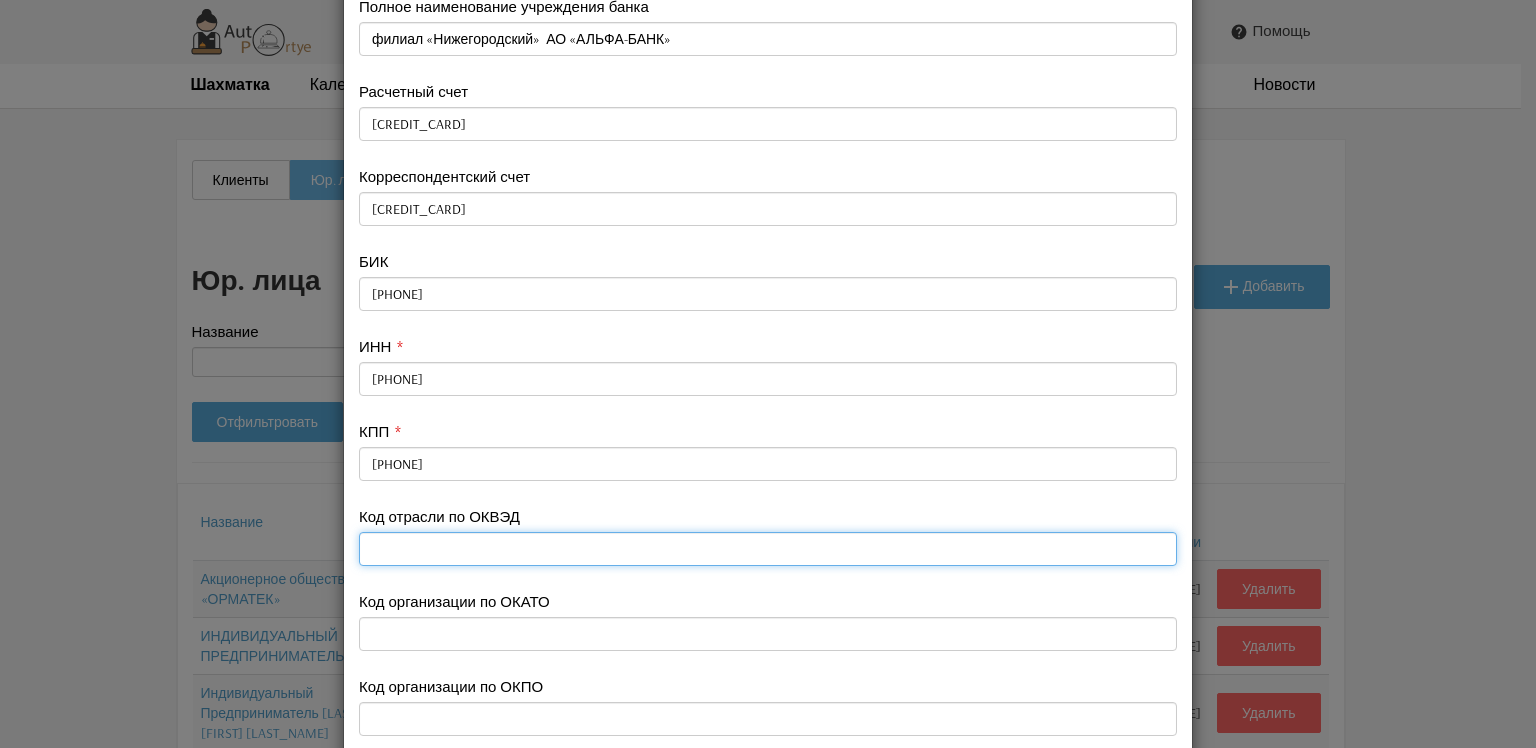 click at bounding box center [768, 549] 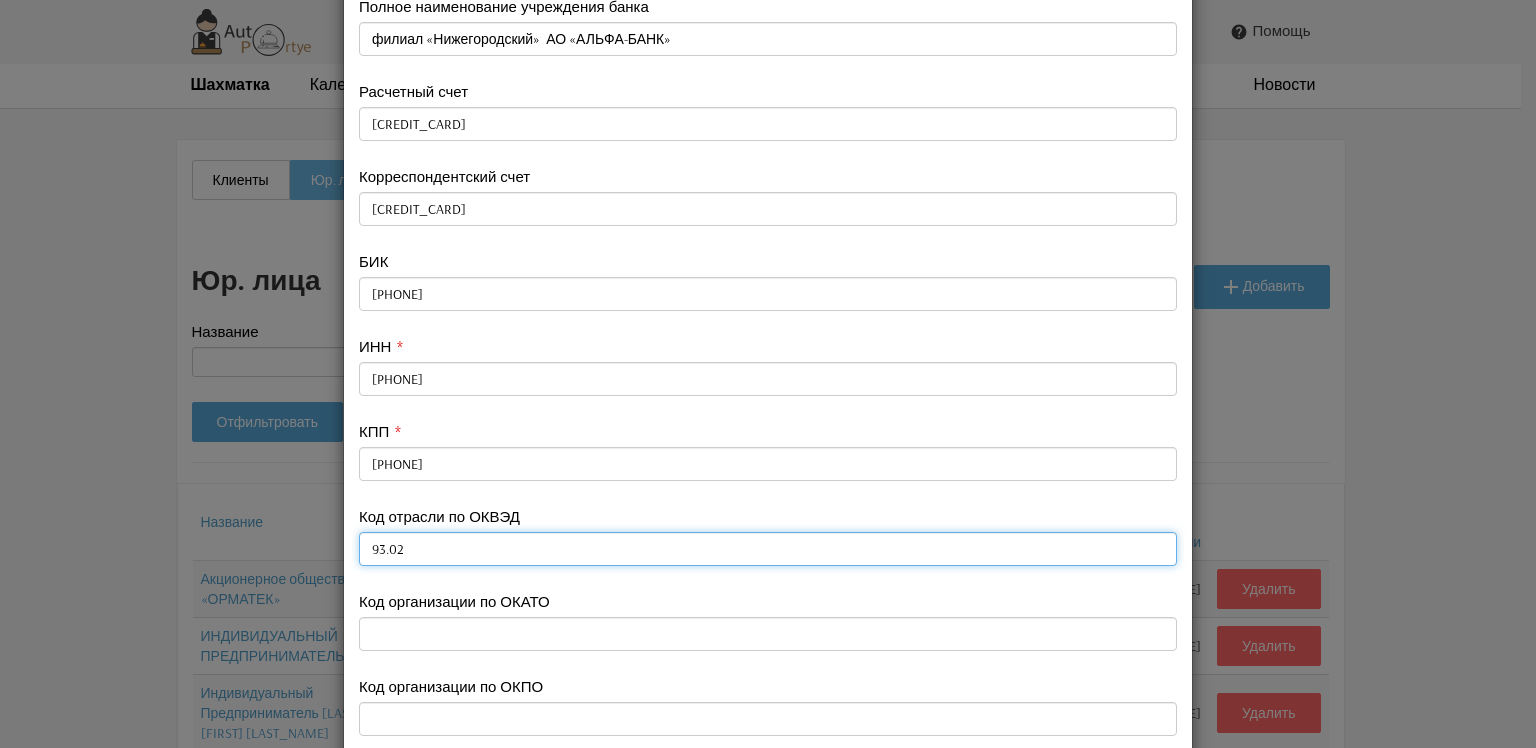 type on "93.02" 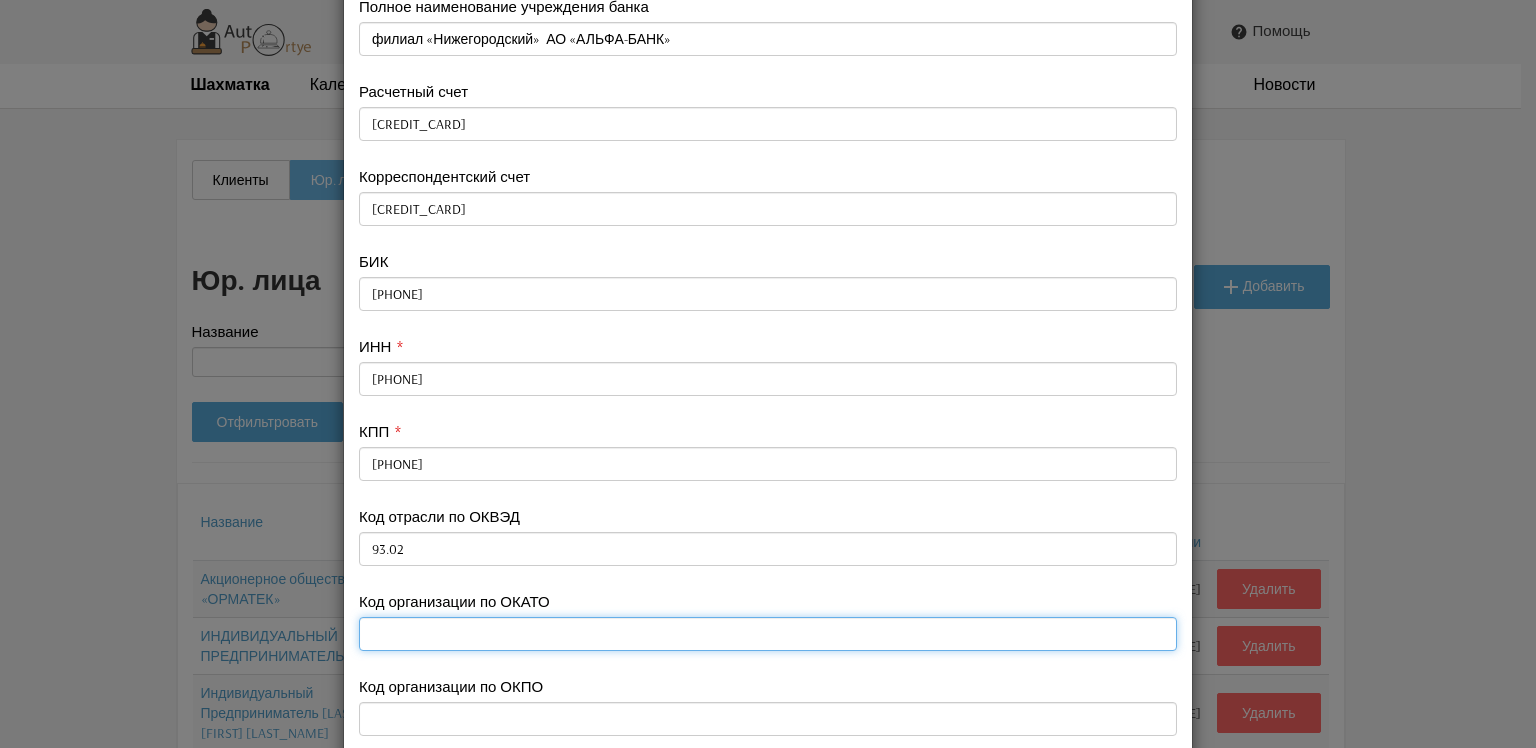 click at bounding box center (768, 634) 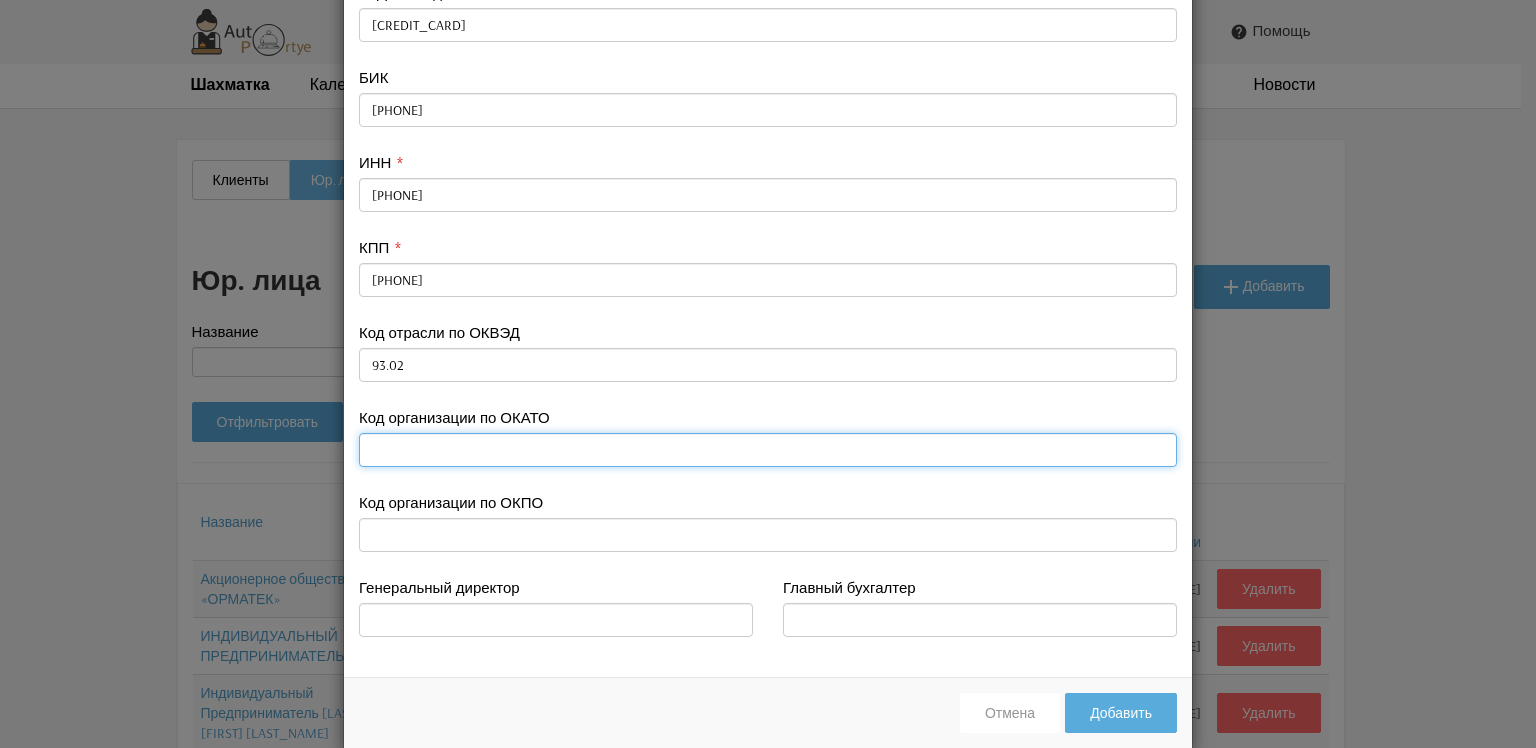 scroll, scrollTop: 800, scrollLeft: 0, axis: vertical 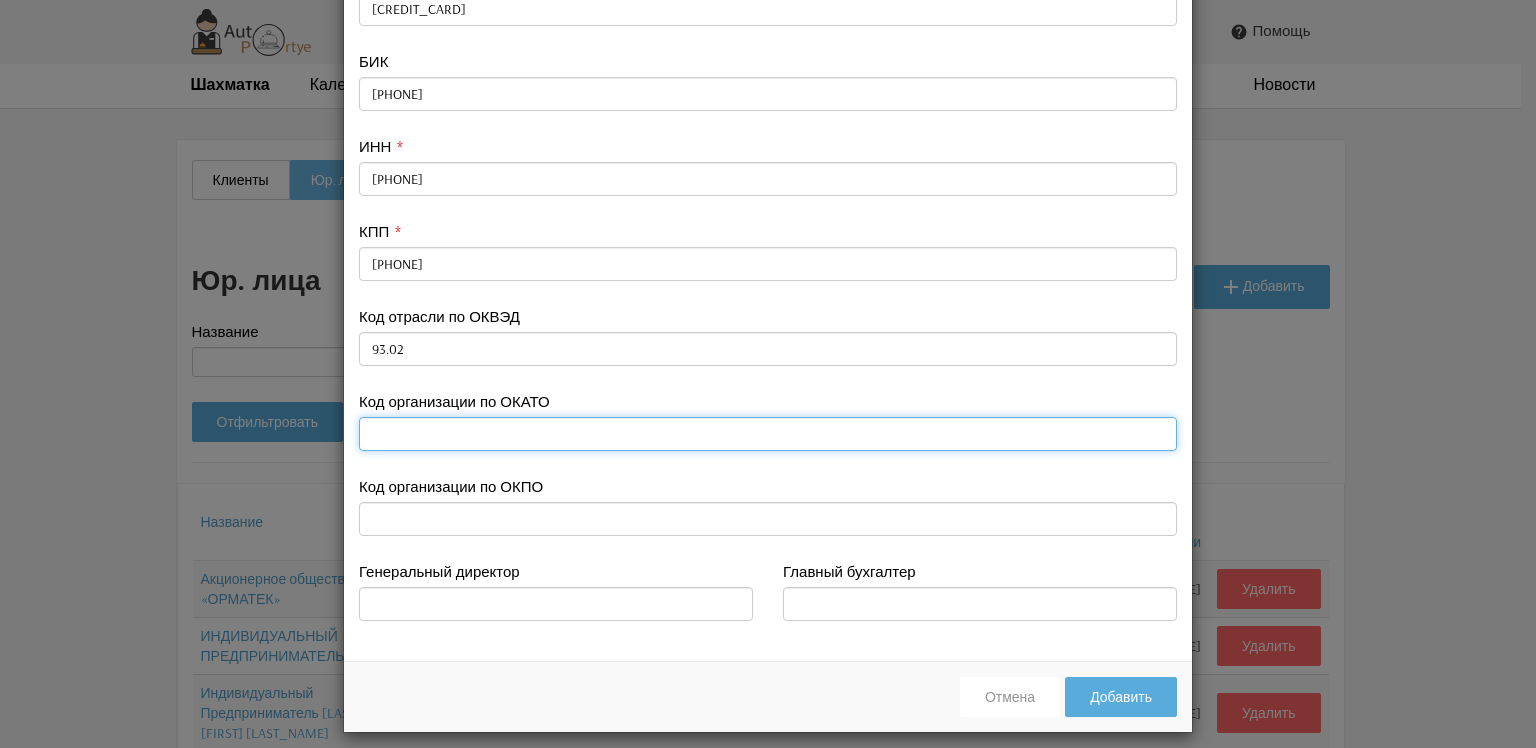 paste on "[PHONE]" 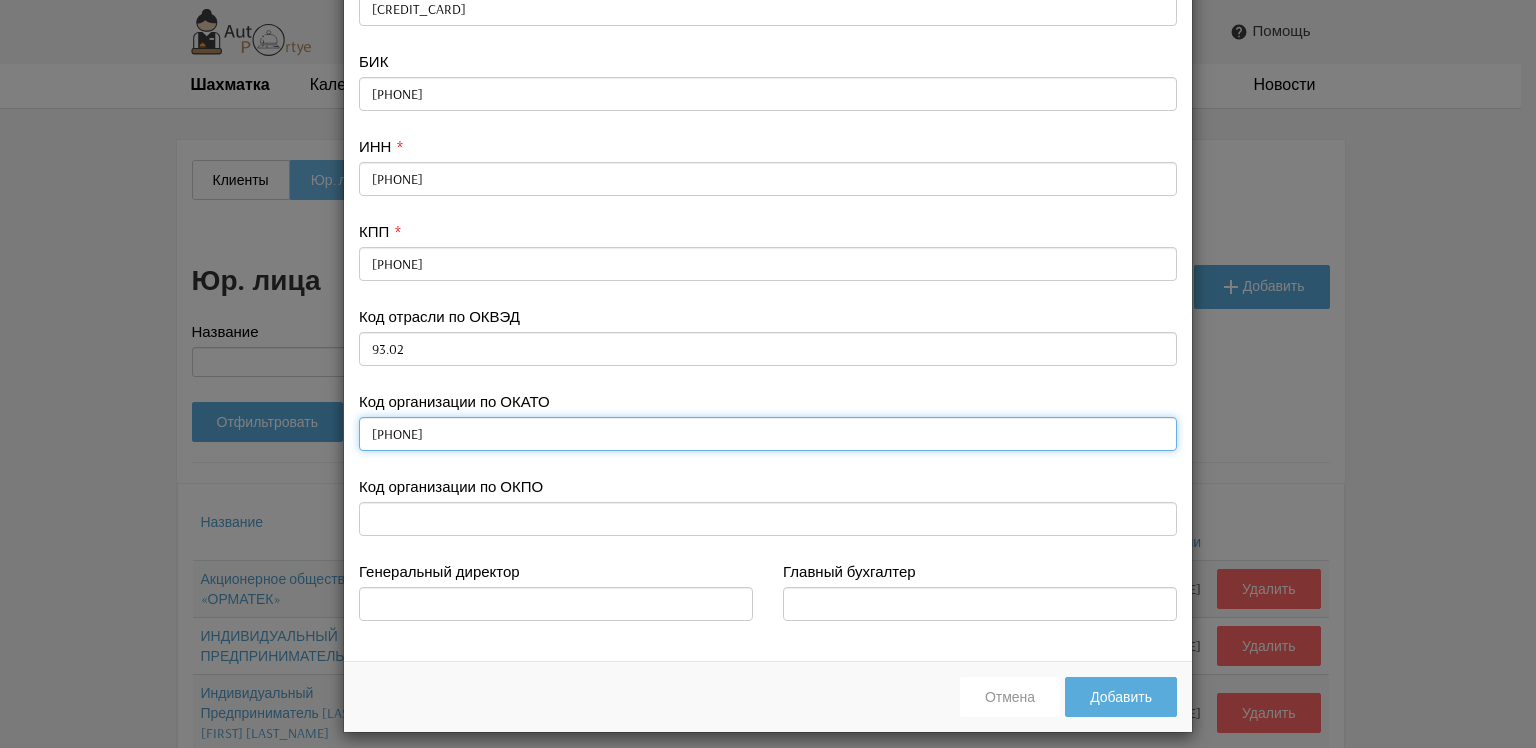 type on "[PHONE]" 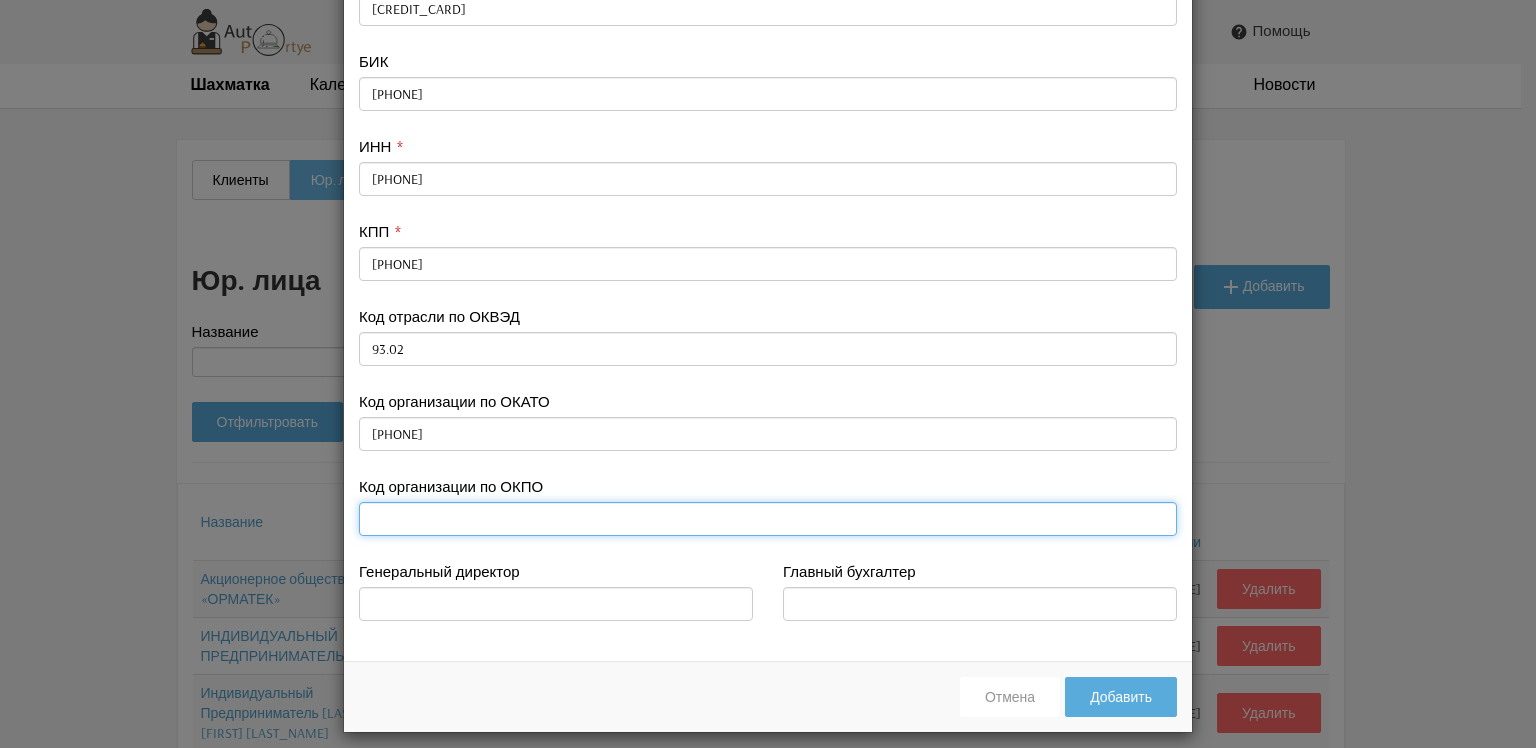 click at bounding box center (768, 519) 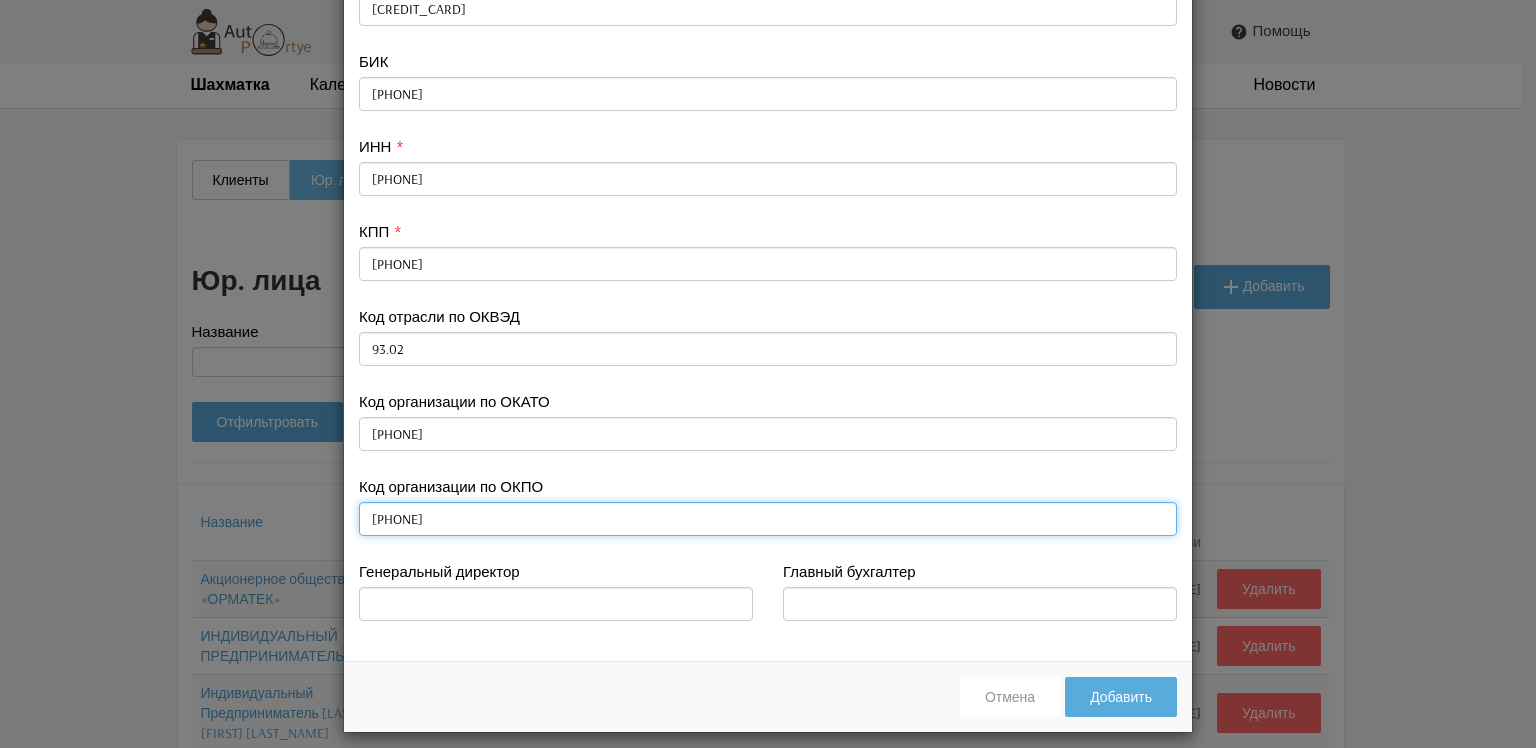 type on "[PHONE]" 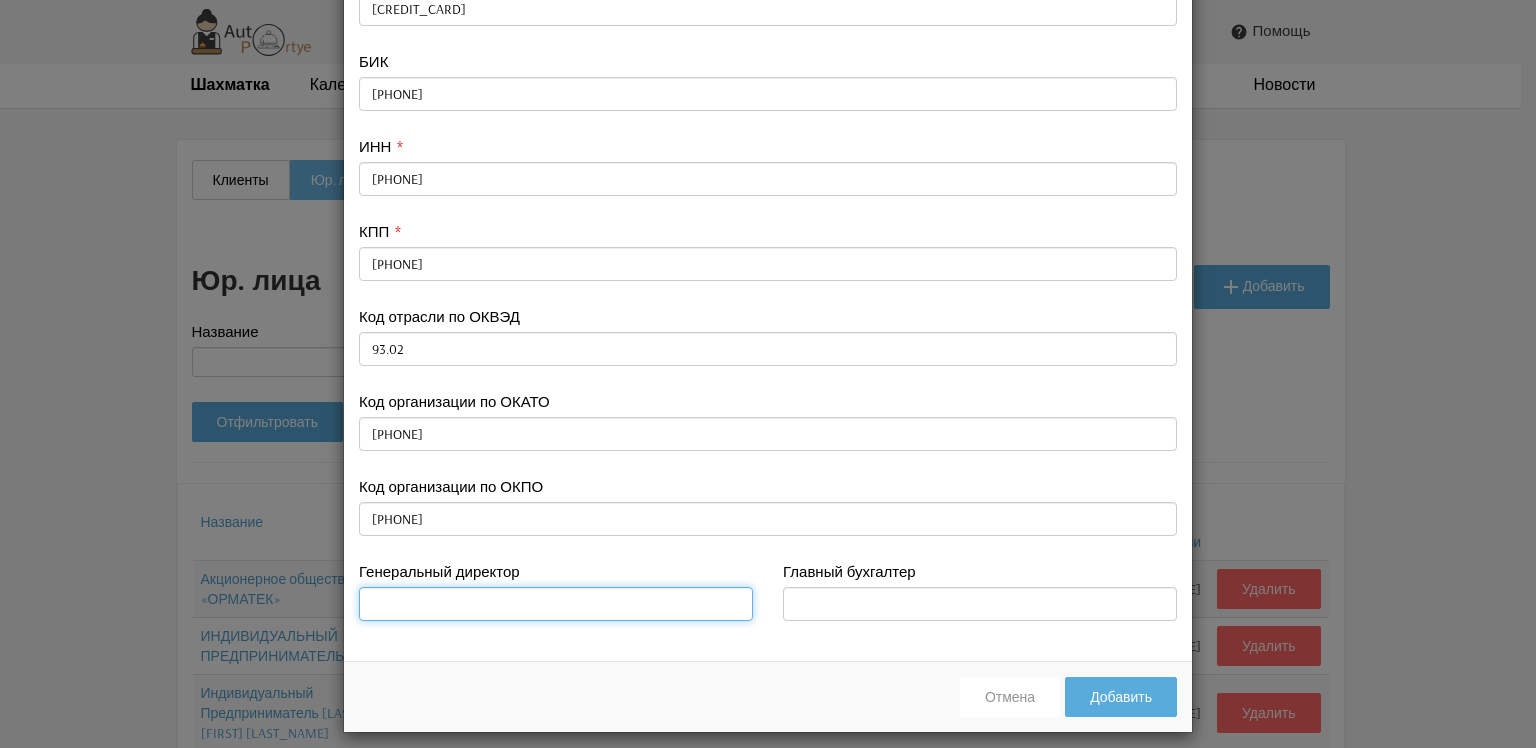 click at bounding box center (556, 604) 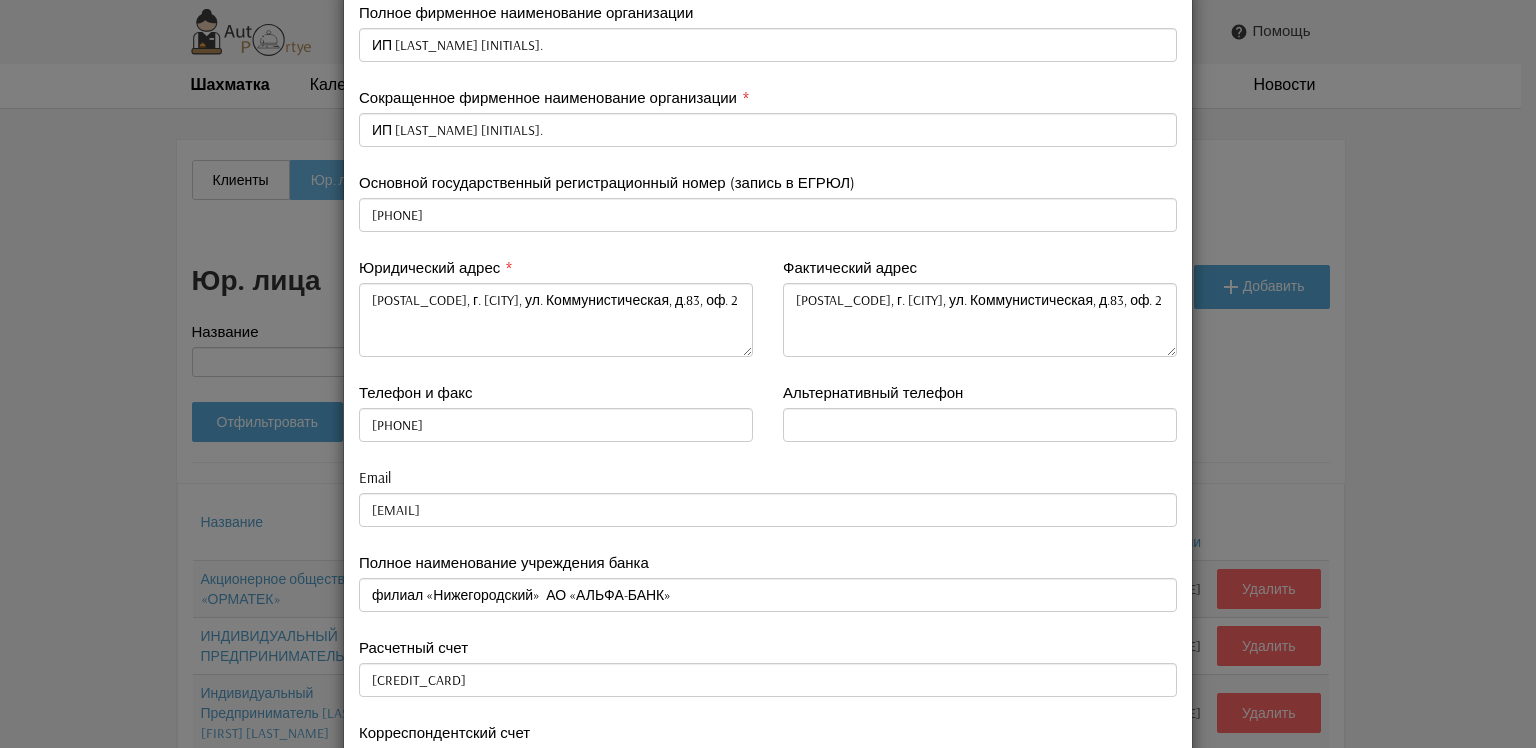 scroll, scrollTop: 0, scrollLeft: 0, axis: both 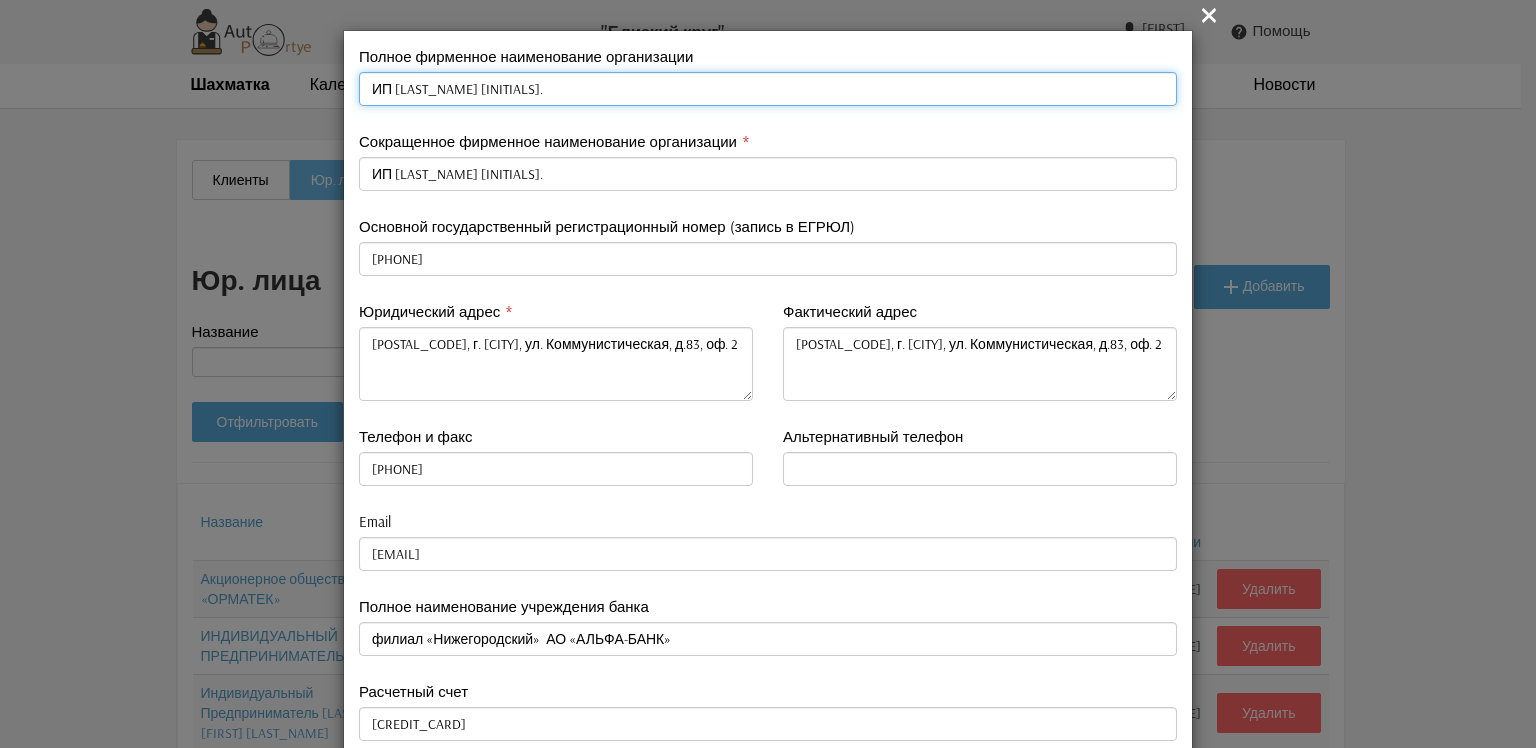 drag, startPoint x: 357, startPoint y: 86, endPoint x: 477, endPoint y: 85, distance: 120.004166 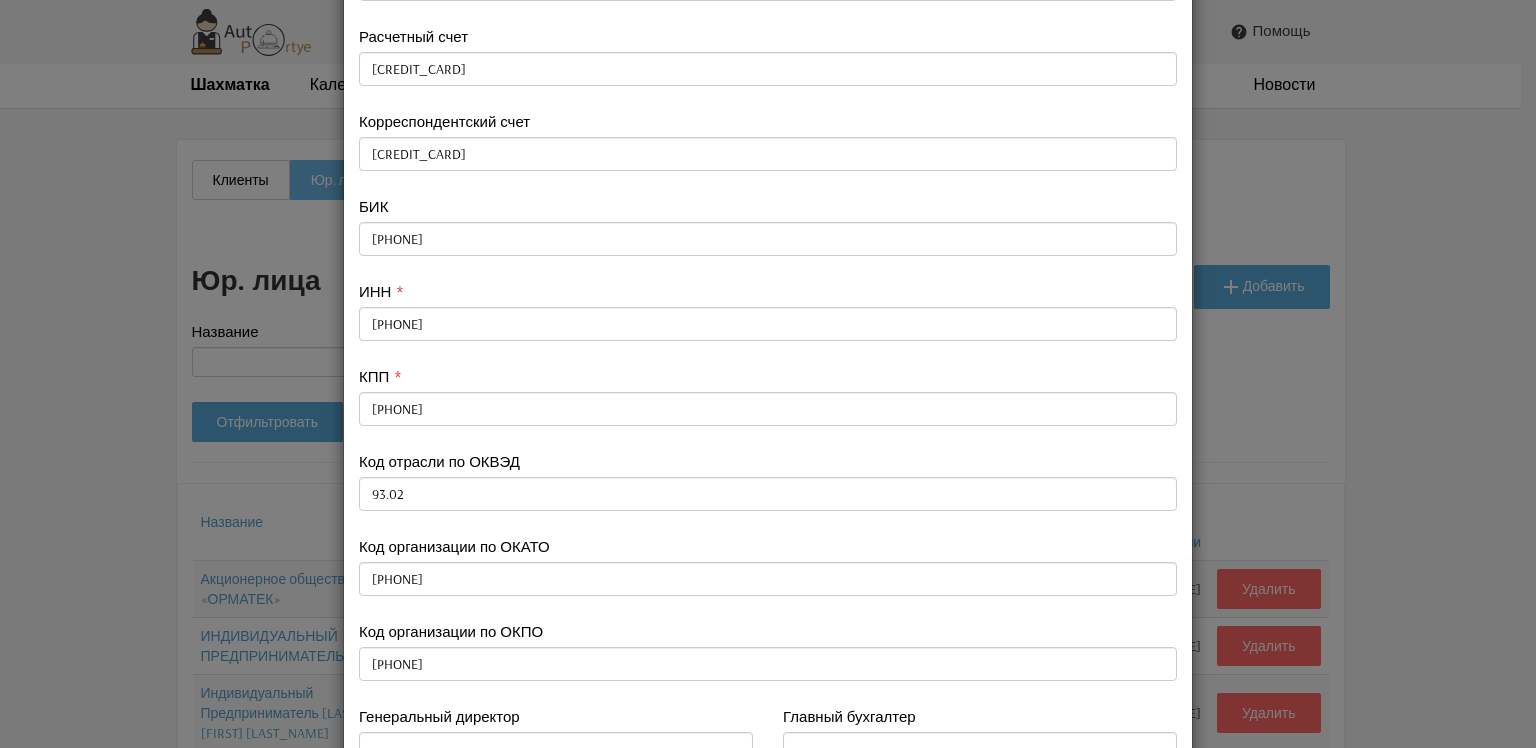 scroll, scrollTop: 813, scrollLeft: 0, axis: vertical 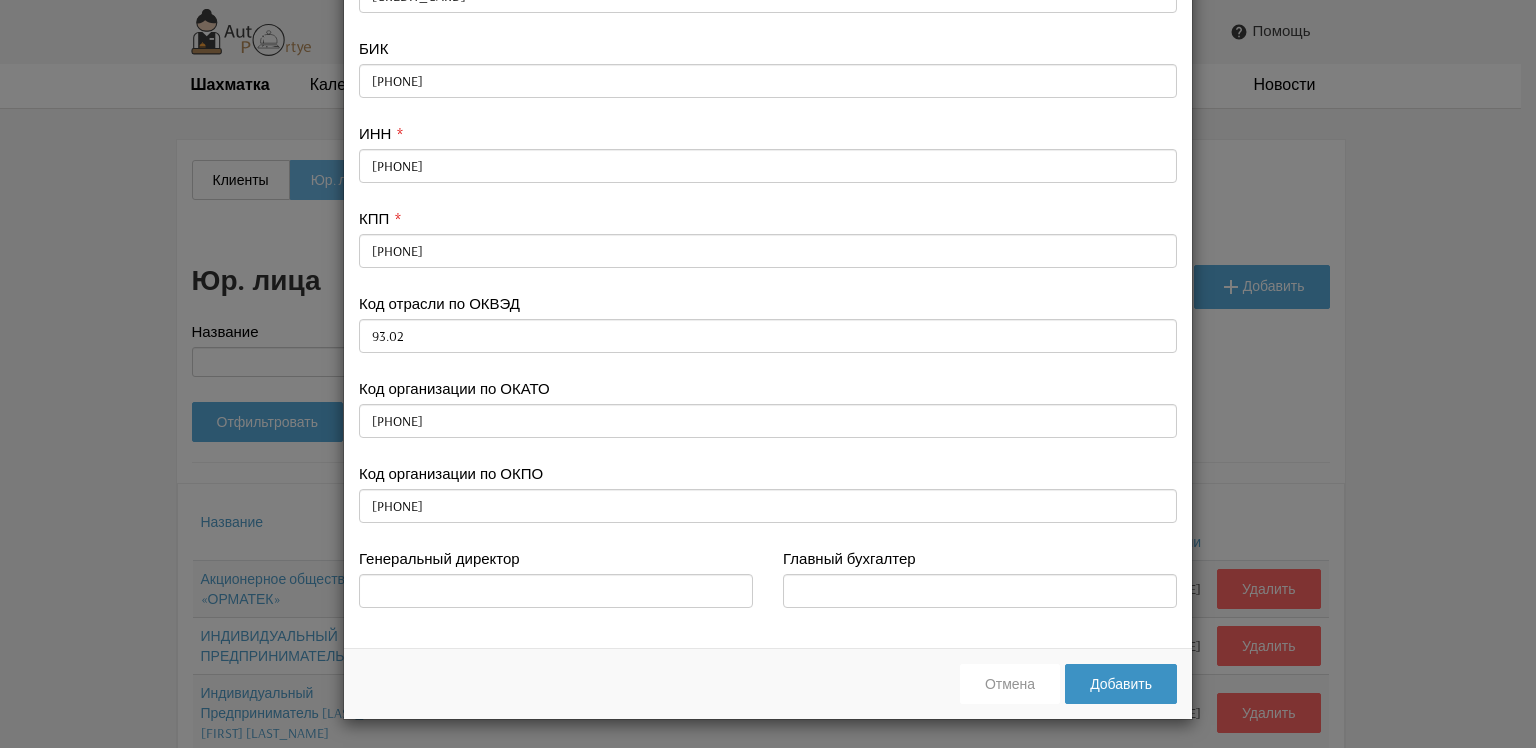 click on "Добавить" at bounding box center [1121, 684] 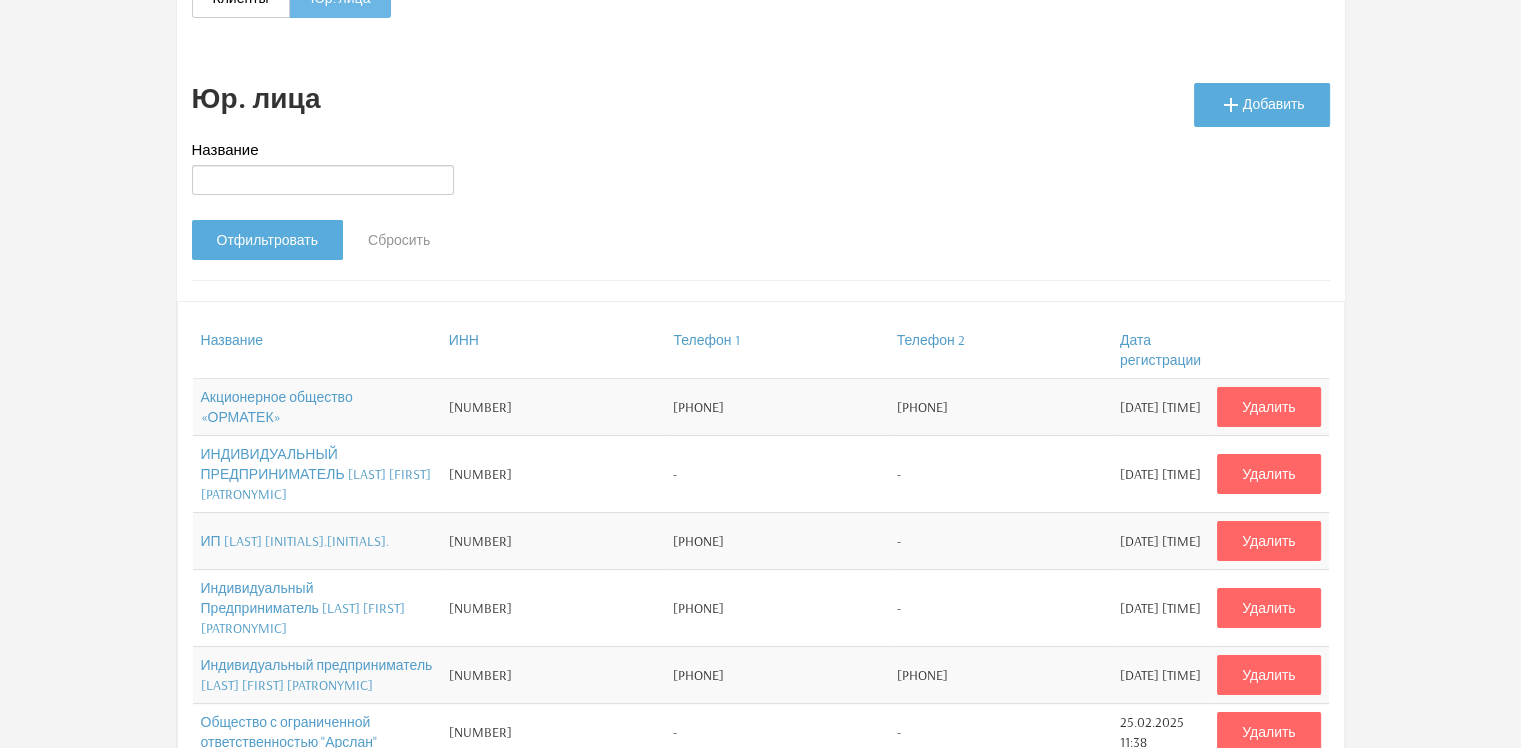 scroll, scrollTop: 0, scrollLeft: 0, axis: both 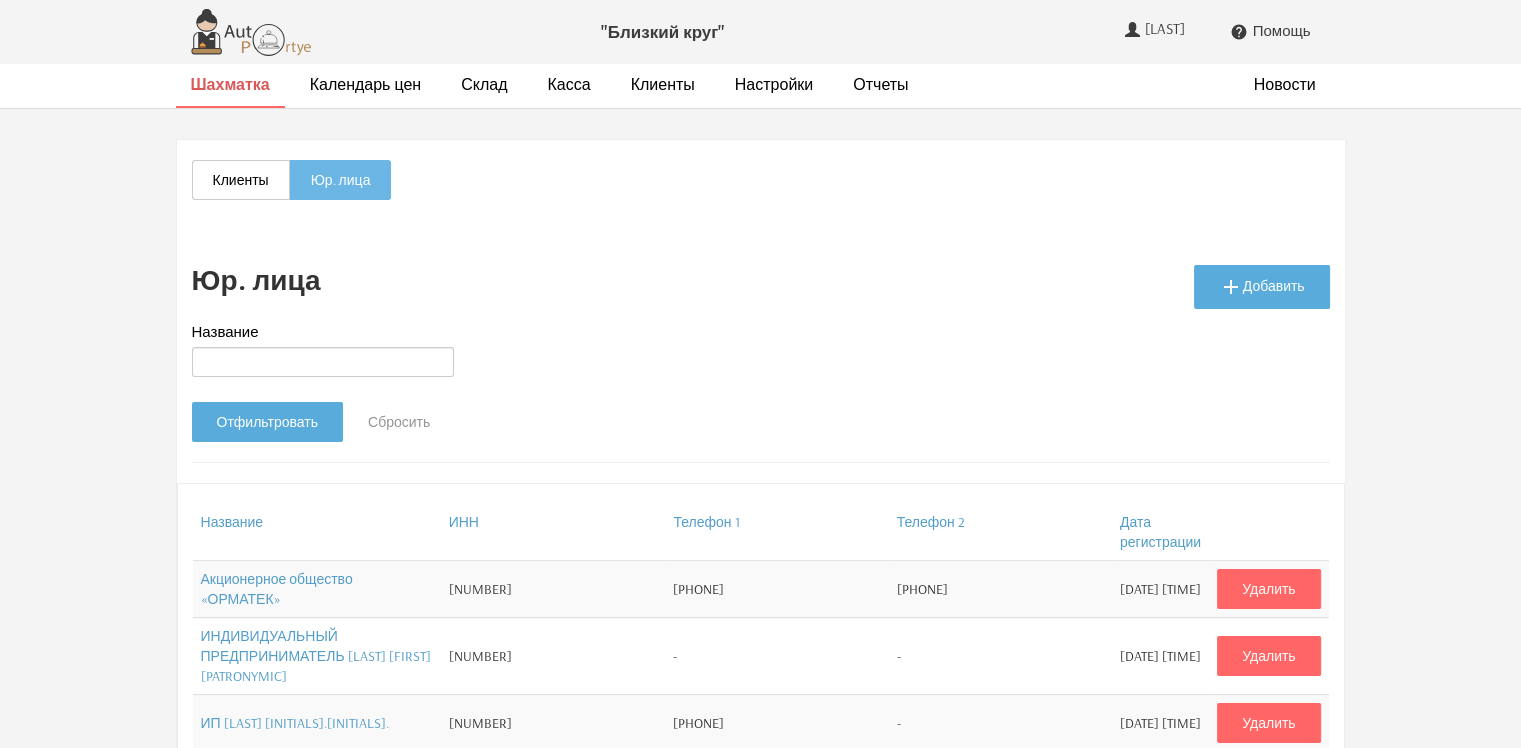 click on "Шахматка" at bounding box center (230, 84) 